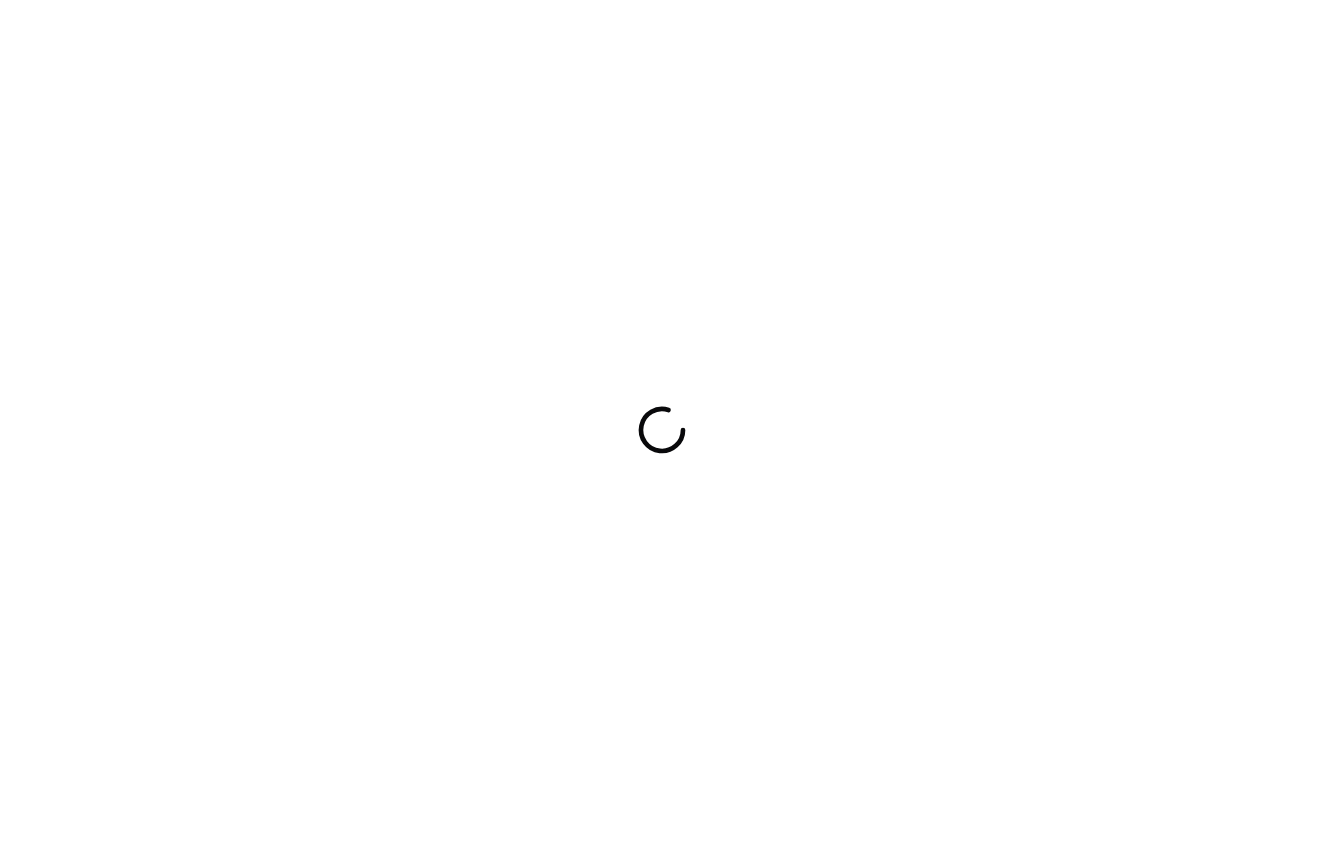 scroll, scrollTop: 0, scrollLeft: 0, axis: both 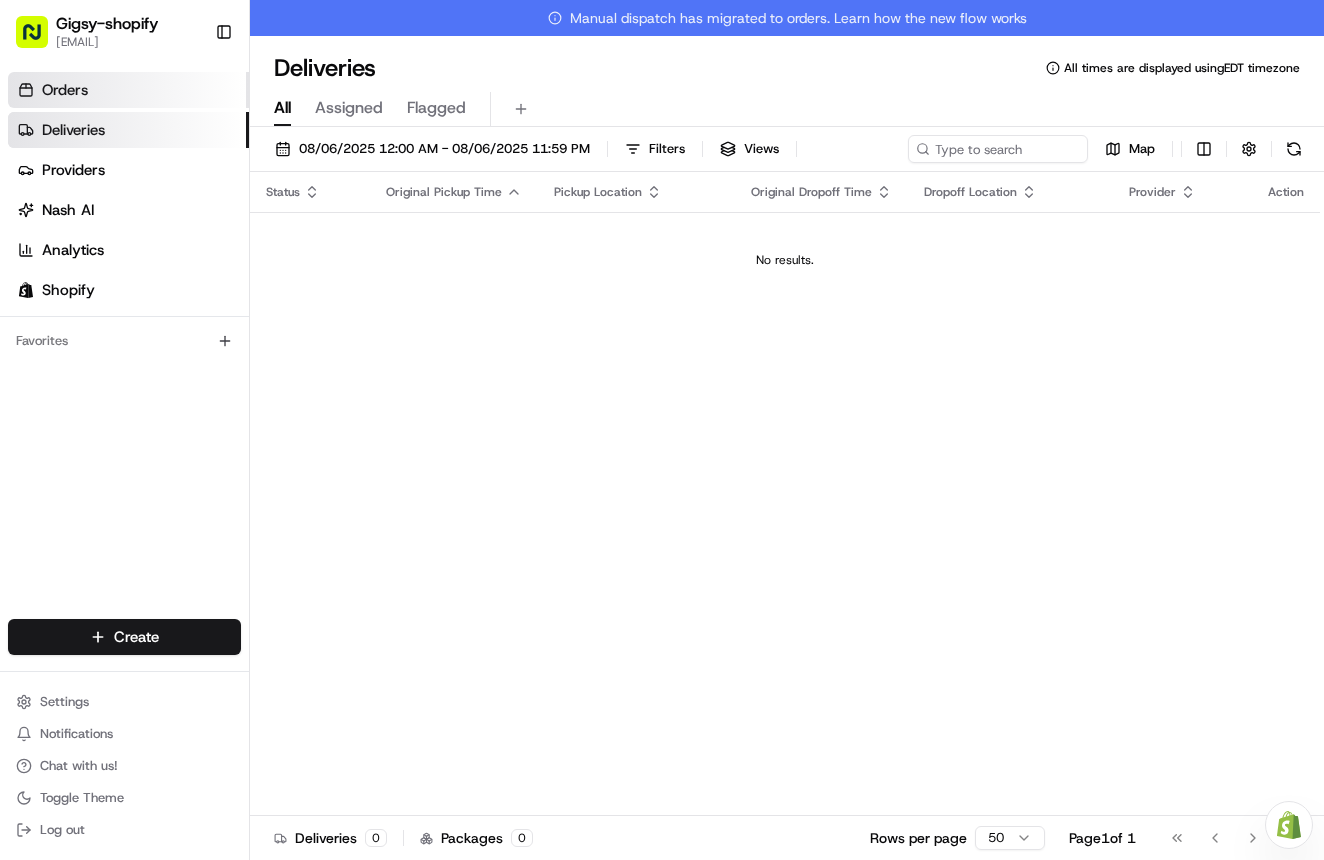 click on "Orders" at bounding box center [65, 90] 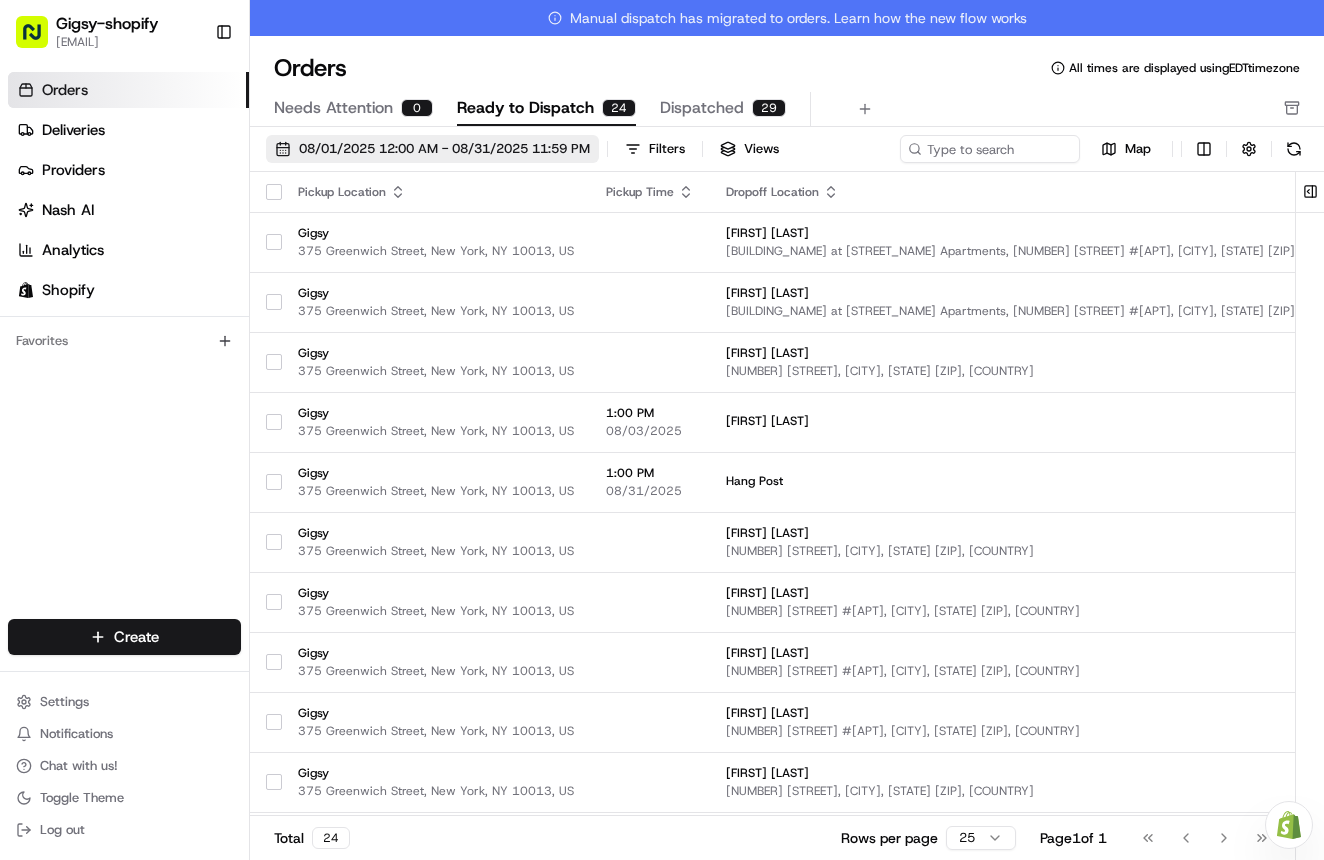 click on "08/01/2025 12:00 AM - 08/31/2025 11:59 PM" at bounding box center (444, 149) 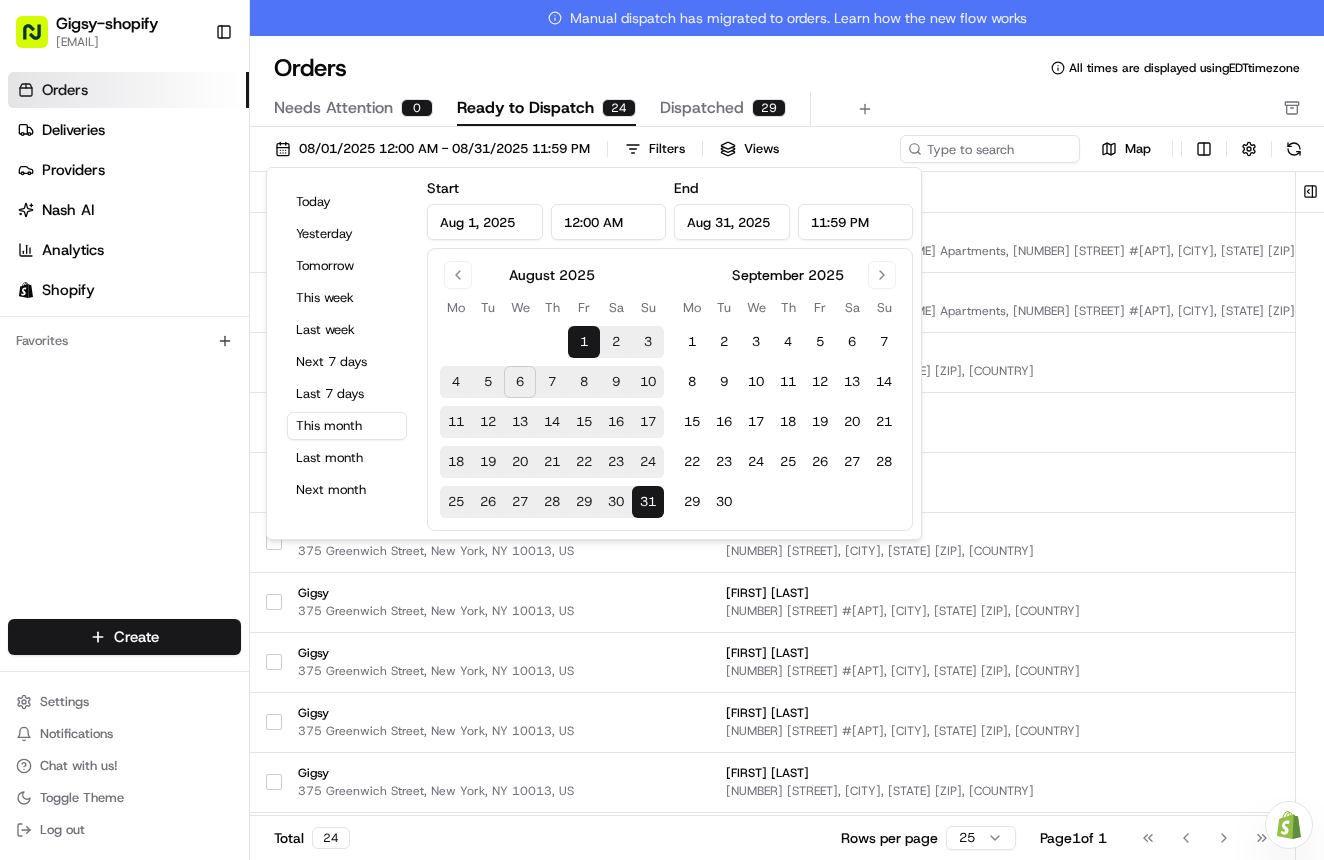 click on "6" at bounding box center [520, 382] 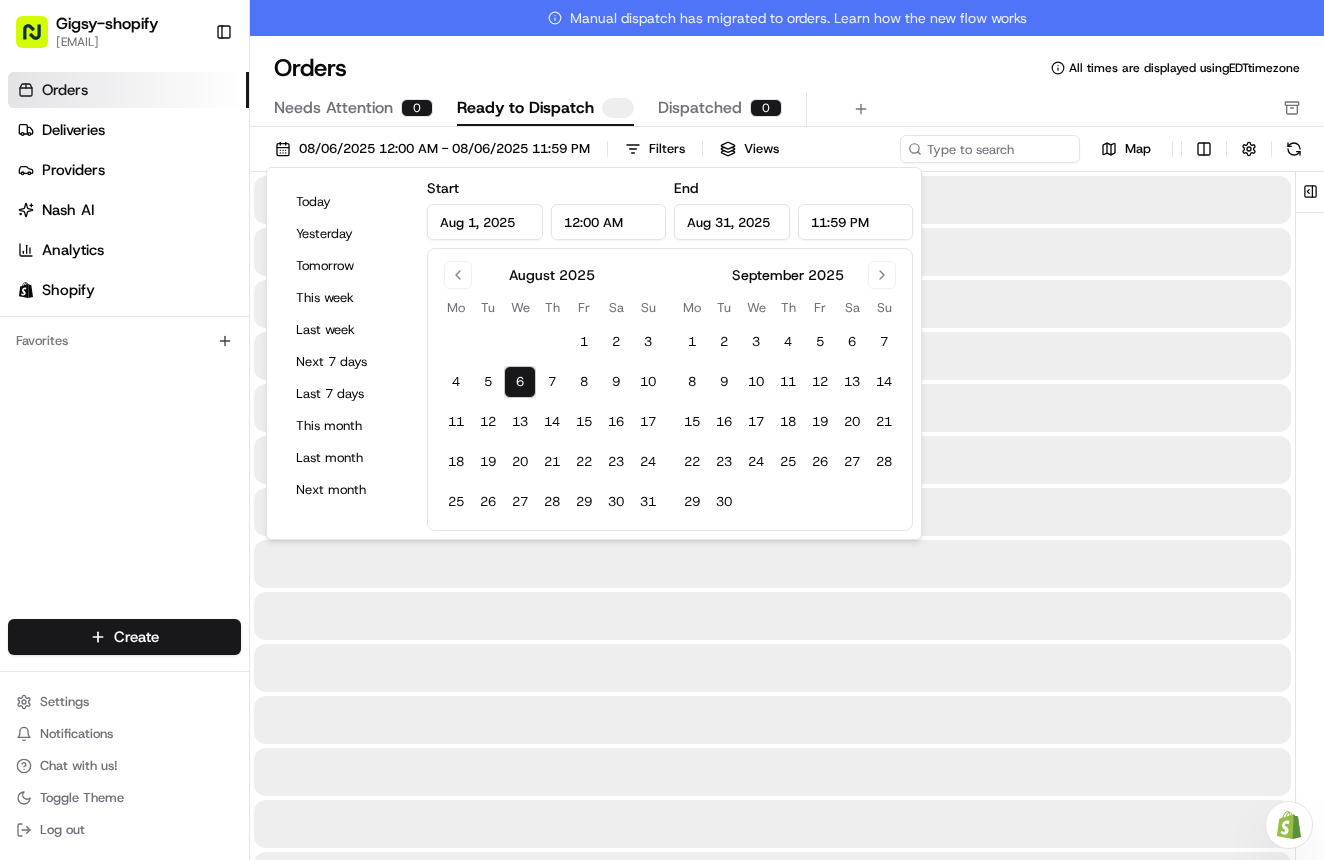 type on "Aug 6, 2025" 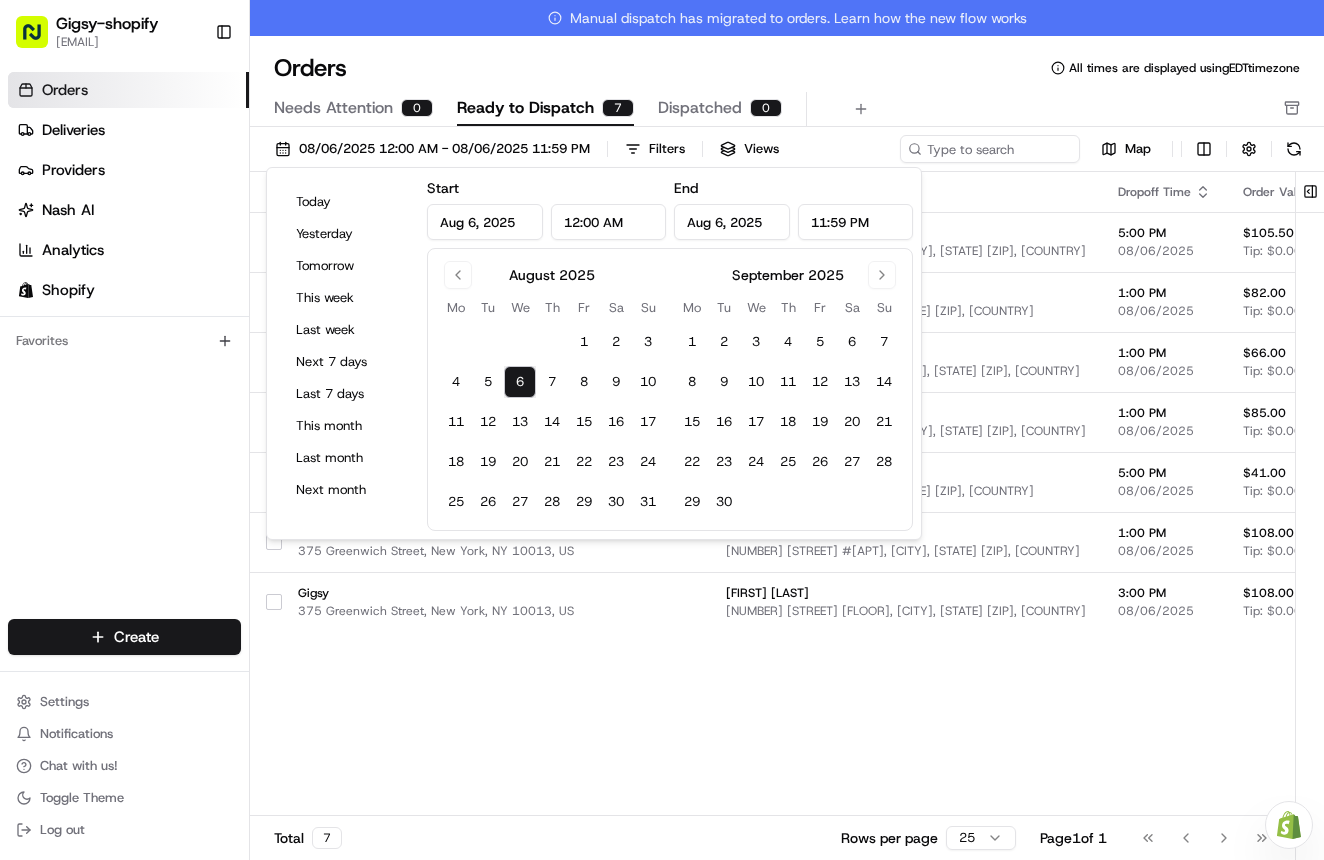 click on "Pickup Location Pickup Time Dropoff Location Dropoff Time Order Value Order Details Delivery Details Provider Actions Gigsy [NUMBER] [STREET], [CITY], [STATE] [ZIP], [COUNTRY] [FIRST] [LAST] [NUMBER] [STREET] [FLOOR], [CITY], [STATE] [ZIP], [COUNTRY] 5:00 PM 08/06/2025 $105.50 Tip: $0.00 1   item Description:  Shopify Order #2954 for [FIRST] [LAST] scheduled + 1 Assign Provider Gigsy [NUMBER] [STREET], [CITY], [STATE] [ZIP], [COUNTRY] [FIRST] [LAST] [NUMBER] [STREET] [APT], [CITY], [STATE] [ZIP], [COUNTRY] 1:00 PM 08/06/2025 $82.00 Tip: $0.00 1   item Description:  Shopify Order #2968 for [FIRST] [LAST] scheduled + 1 Assign Provider Gigsy [NUMBER] [STREET], [CITY], [STATE] [ZIP], [COUNTRY] [FIRST] [LAST] [NUMBER] [STREET] #[APT], [CITY], [STATE] [ZIP], [COUNTRY] 1:00 PM 08/06/2025 $66.00 Tip: $0.00 1   item Description:  Shopify Order #2972 for [FIRST] [LAST] scheduled + 1 Assign Provider Gigsy [NUMBER] [STREET], [CITY], [STATE] [ZIP], [COUNTRY] [FIRST] [LAST] [NUMBER] [STREET] [FLOOR], [CITY], [STATE] [ZIP], [COUNTRY] 1:00 PM 08/06/2025 $85.00 Tip: $0.00 1   item Description:  scheduled + 1" at bounding box center [1117, 512] 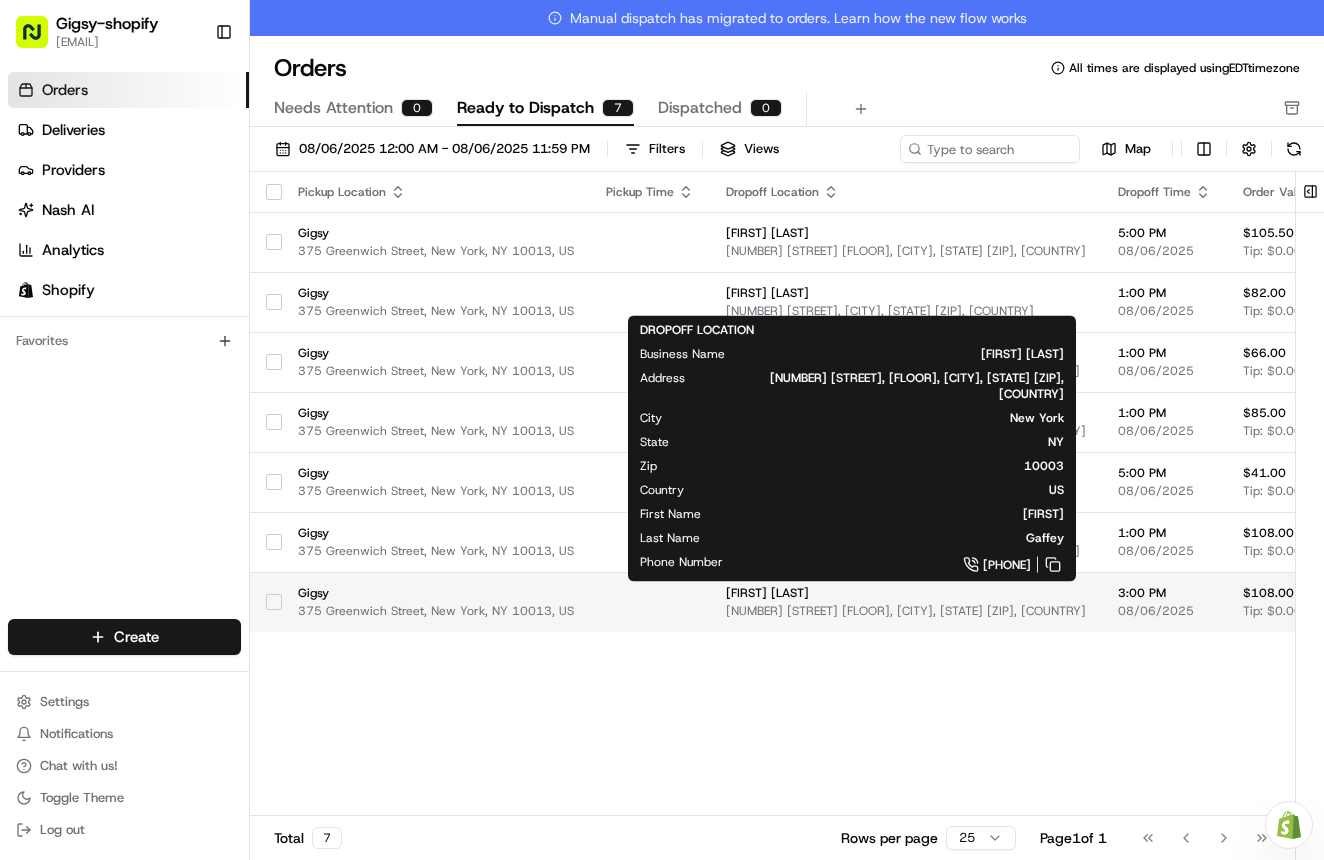 scroll, scrollTop: 0, scrollLeft: 15, axis: horizontal 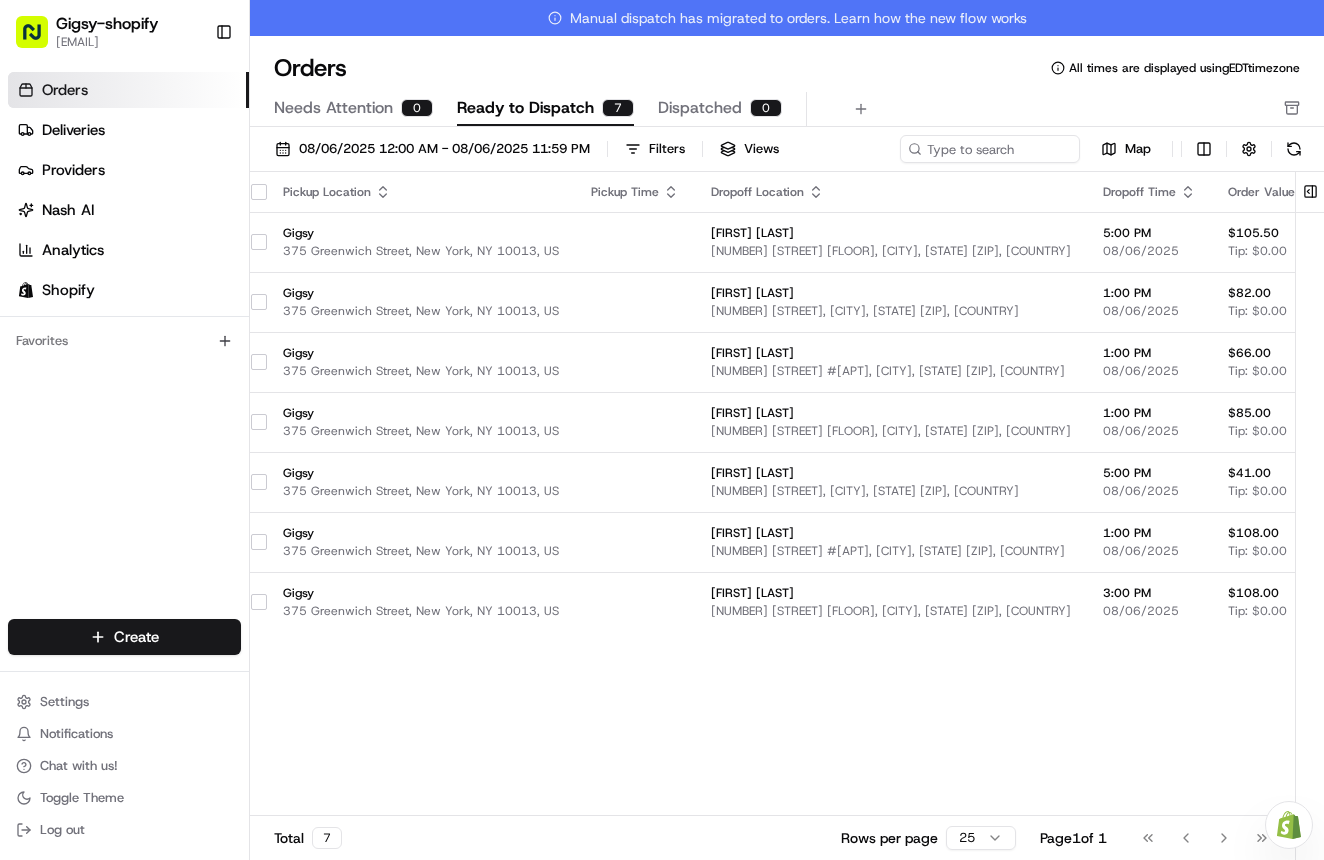 click on "Dropoff Time" at bounding box center (1149, 192) 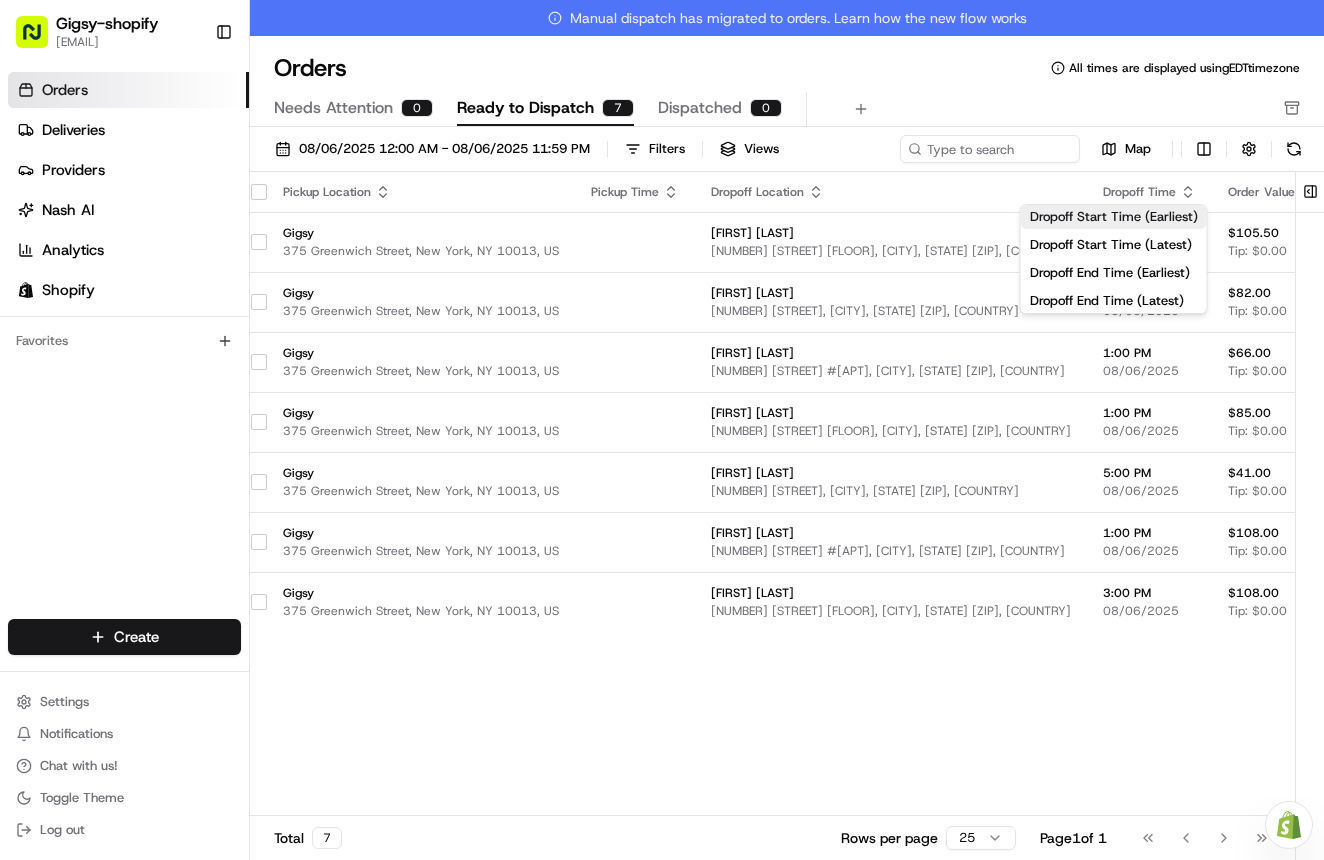click on "Dropoff Start Time (Earliest)" at bounding box center [1114, 217] 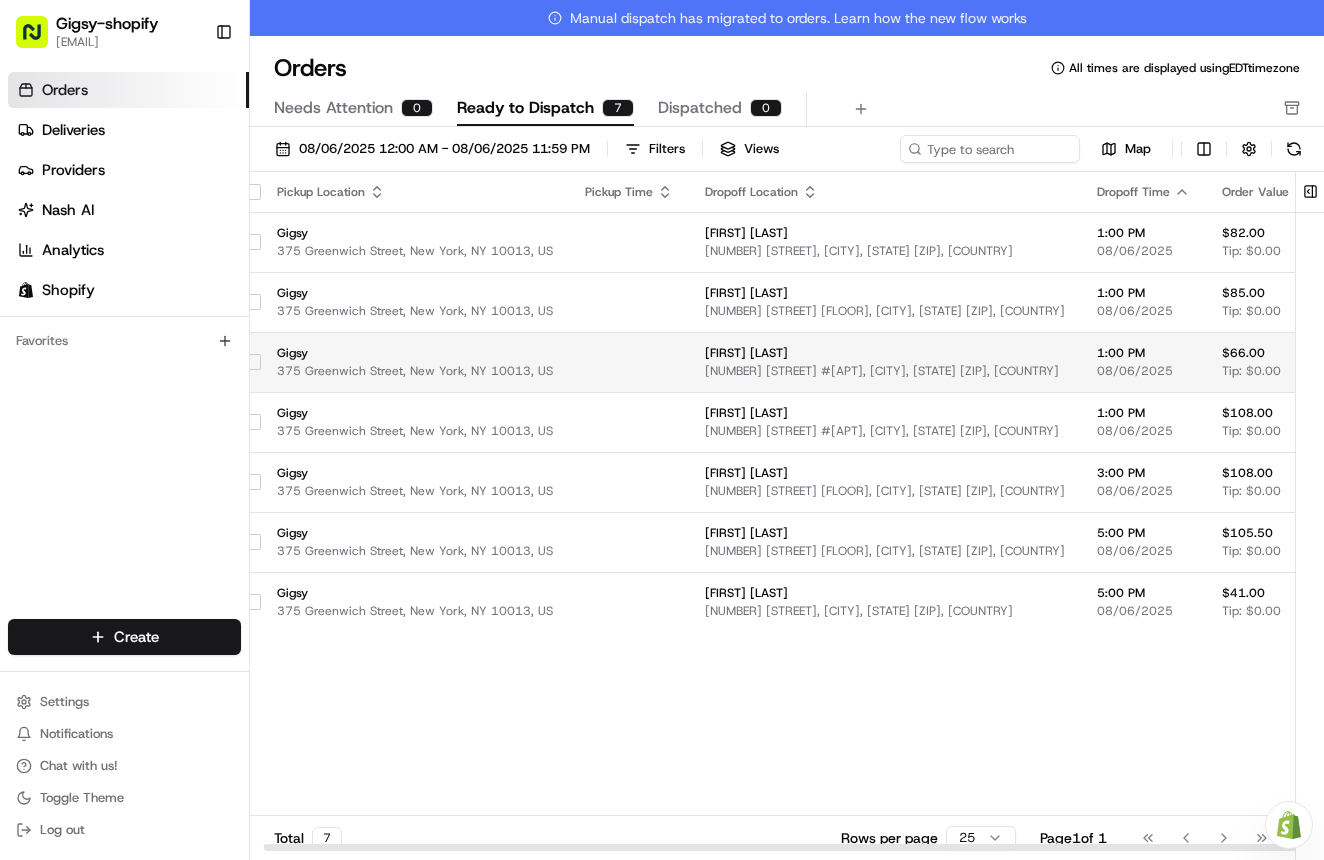 scroll, scrollTop: 0, scrollLeft: 20, axis: horizontal 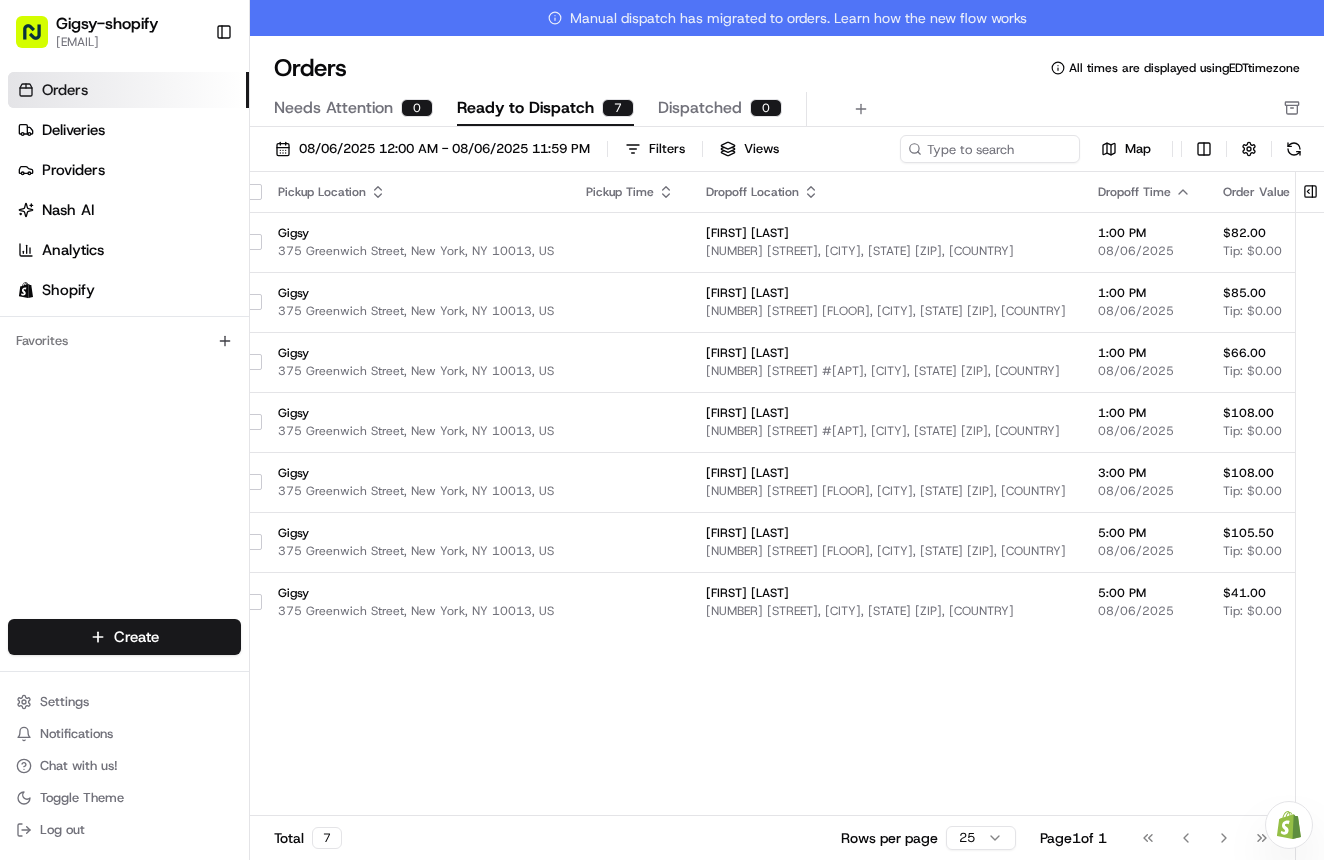 click on "Orders All times are displayed using  EDT  timezone" at bounding box center (787, 68) 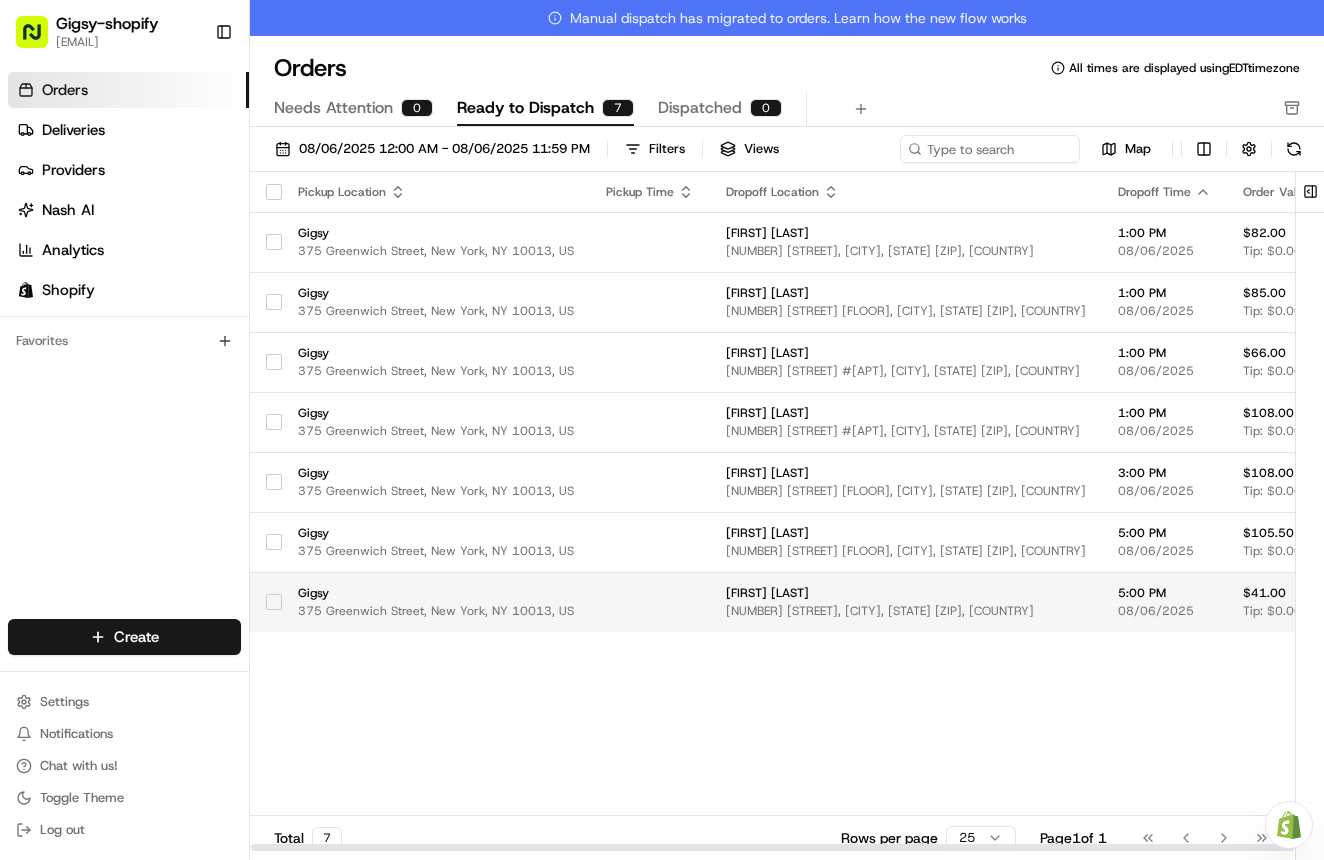 scroll, scrollTop: 0, scrollLeft: 0, axis: both 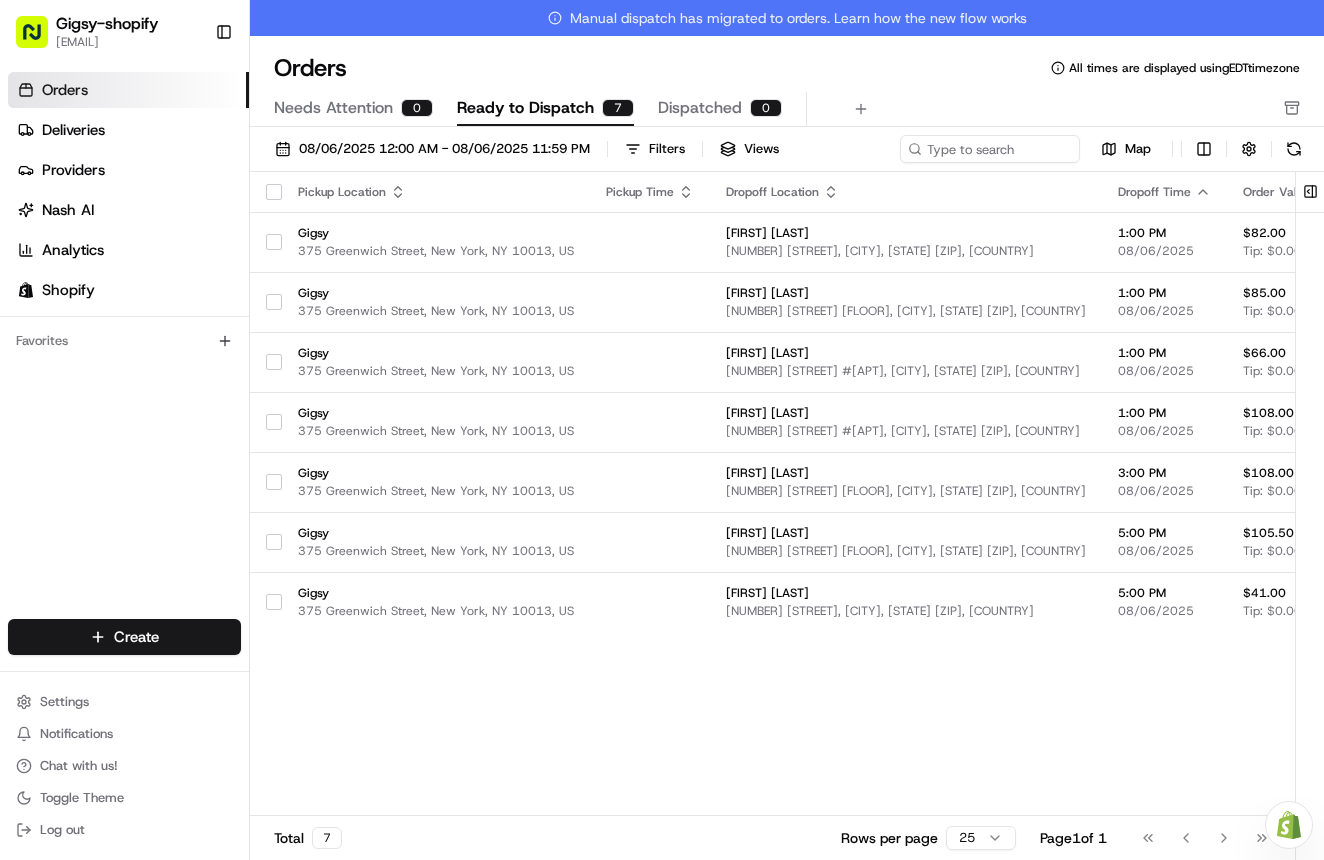 click on "Orders All times are displayed using  EDT  timezone Needs Attention 0 Ready to Dispatch 7 Dispatched 0 08/06/2025 12:00 AM - 08/06/2025 11:59 PM Filters Views Map Pickup Location Pickup Time Dropoff Location Dropoff Time Order Value Order Details Delivery Details Provider Actions Gigsy [NUMBER] [STREET], [CITY], [STATE] [ZIP], [COUNTRY] [FIRST] [LAST] 1:00 PM 08/06/2025 $82.00 Tip: $0.00 1   item Description:  Shopify Order #2968 for [FIRST] [LAST] scheduled + 1 Assign Provider Gigsy [NUMBER] [STREET], [CITY], [STATE] [ZIP], [COUNTRY] [FIRST] [LAST] [NUMBER] [STREET] [FLOOR], [CITY], [STATE] [ZIP], [COUNTRY] 1:00 PM 08/06/2025 $85.00 Tip: $0.00 1   item Description:  Shopify Order #2974 for [FIRST] [LAST] scheduled + 1 Assign Provider Gigsy [NUMBER] [STREET], [CITY], [STATE] [ZIP], [COUNTRY] [FIRST] [LAST] [NUMBER] [STREET] #[APT], [CITY], [STATE] [ZIP], [COUNTRY] 1:00 PM 08/06/2025 $66.00 Tip: $0.00 1   item Description:  Shopify Order #2972 for [FIRST] [LAST] scheduled + 1 Assign Provider Gigsy [FIRST] [LAST] 1:00 PM 1" at bounding box center (787, 448) 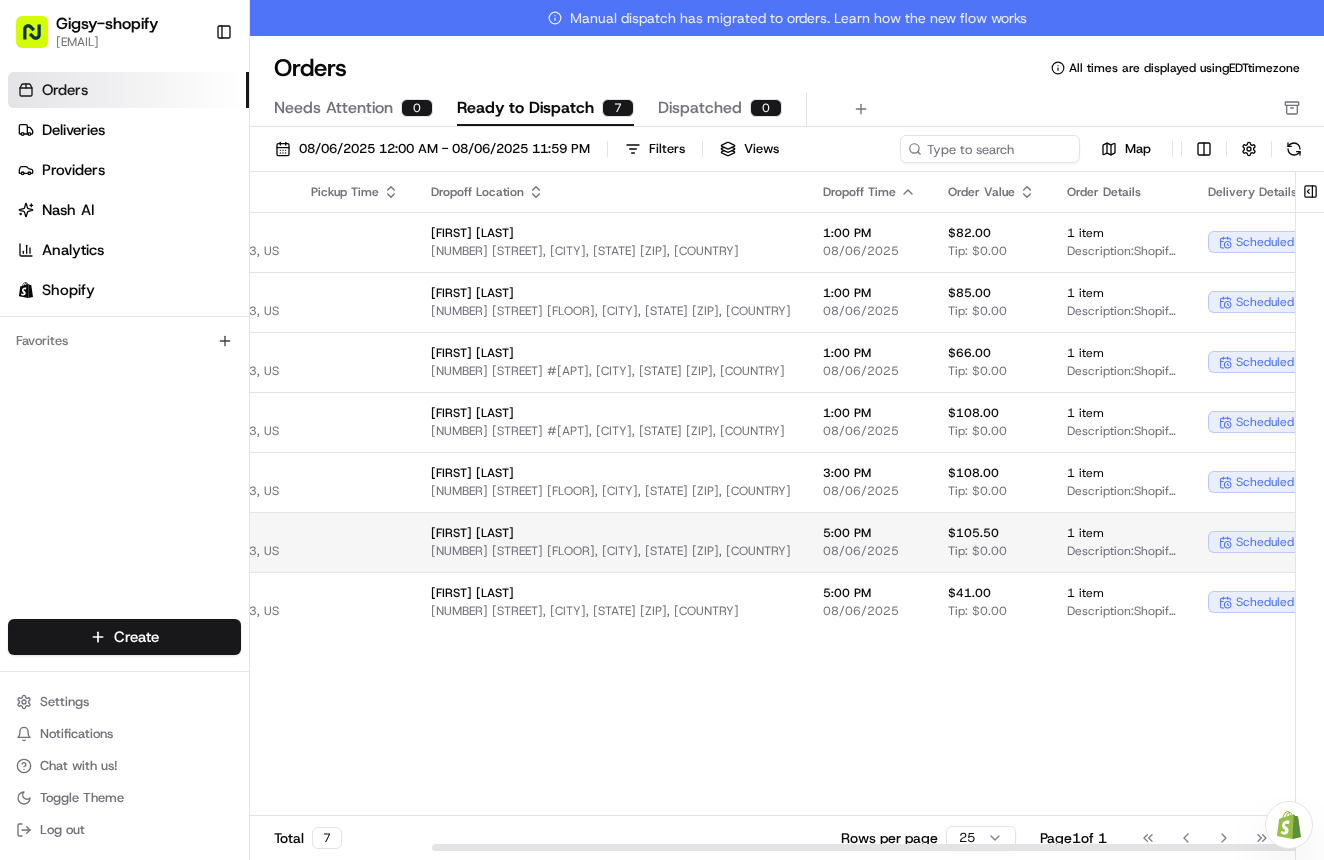 scroll, scrollTop: 0, scrollLeft: 300, axis: horizontal 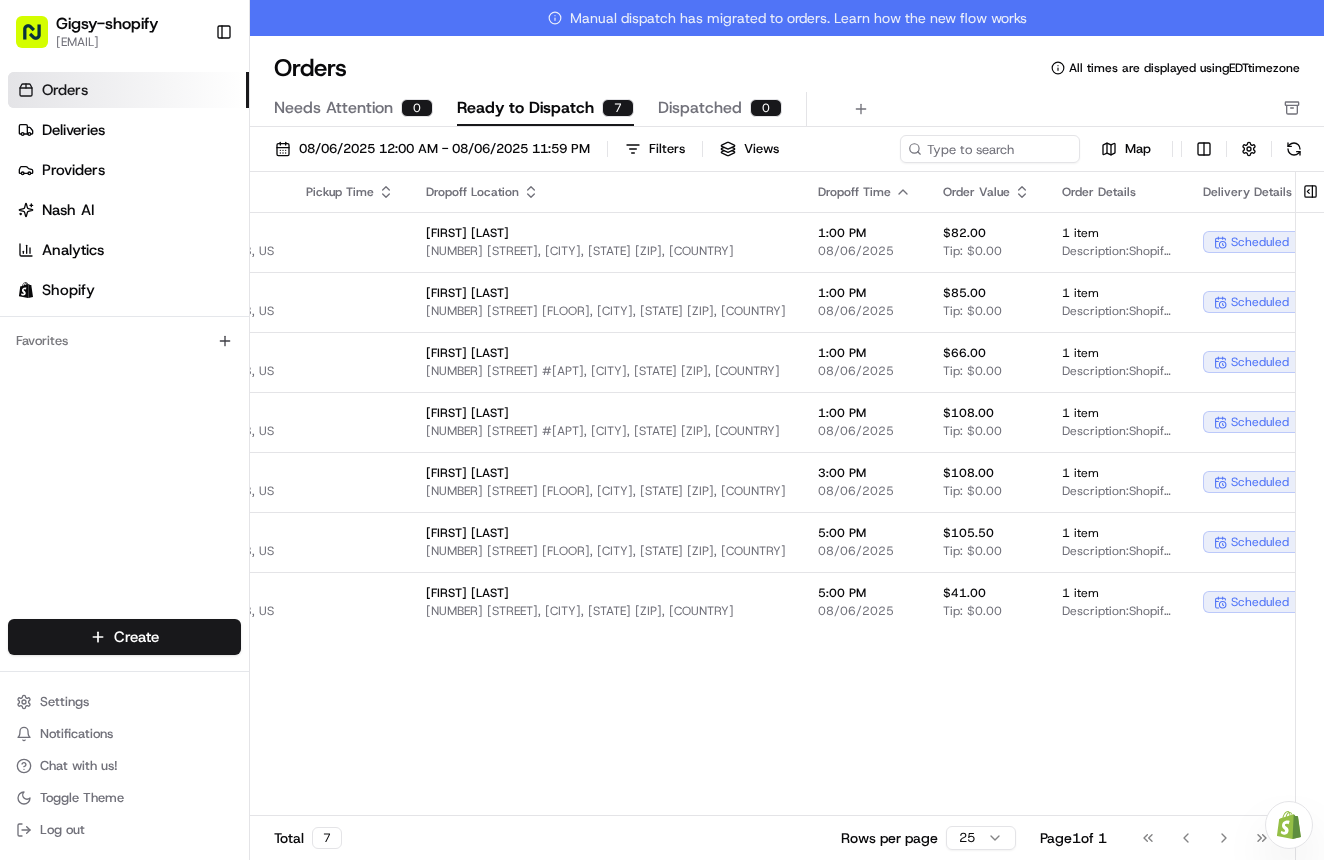 click on "Pickup Location Pickup Time Dropoff Location Dropoff Time Order Value Order Details Delivery Details Provider Actions Gigsy [NUMBER] [STREET], [CITY], [STATE] [ZIP], [COUNTRY] [FIRST] [LAST] [NUMBER] [STREET] [APT], [CITY], [STATE] [ZIP], [COUNTRY] 1:00 PM 08/06/2025 $82.00 Tip: $0.00 1   item Description:  Shopify Order #2968 for [FIRST] [LAST] scheduled + 1 Assign Provider Gigsy [NUMBER] [STREET], [CITY], [STATE] [ZIP], [COUNTRY] [FIRST] [LAST] [NUMBER] [STREET] [FLOOR], [CITY], [STATE] [ZIP], [COUNTRY] 1:00 PM 08/06/2025 $85.00 Tip: $0.00 1   item Description:  Shopify Order #2974 for [FIRST] [LAST] scheduled + 1 Assign Provider Gigsy [NUMBER] [STREET], [CITY], [STATE] [ZIP], [COUNTRY] [FIRST] [LAST] [NUMBER] [STREET] #[APT], [CITY], [STATE] [ZIP], [COUNTRY] 1:00 PM 08/06/2025 $66.00 Tip: $0.00 1   item Description:  Shopify Order #2972 for [FIRST] [LAST] scheduled + 1 Assign Provider Gigsy [NUMBER] [STREET] #[APT], [CITY], [STATE] [ZIP], [COUNTRY] 1:00 PM 08/06/2025 $108.00 Tip: $0.00 1   item Description:  scheduled + 1" at bounding box center [817, 512] 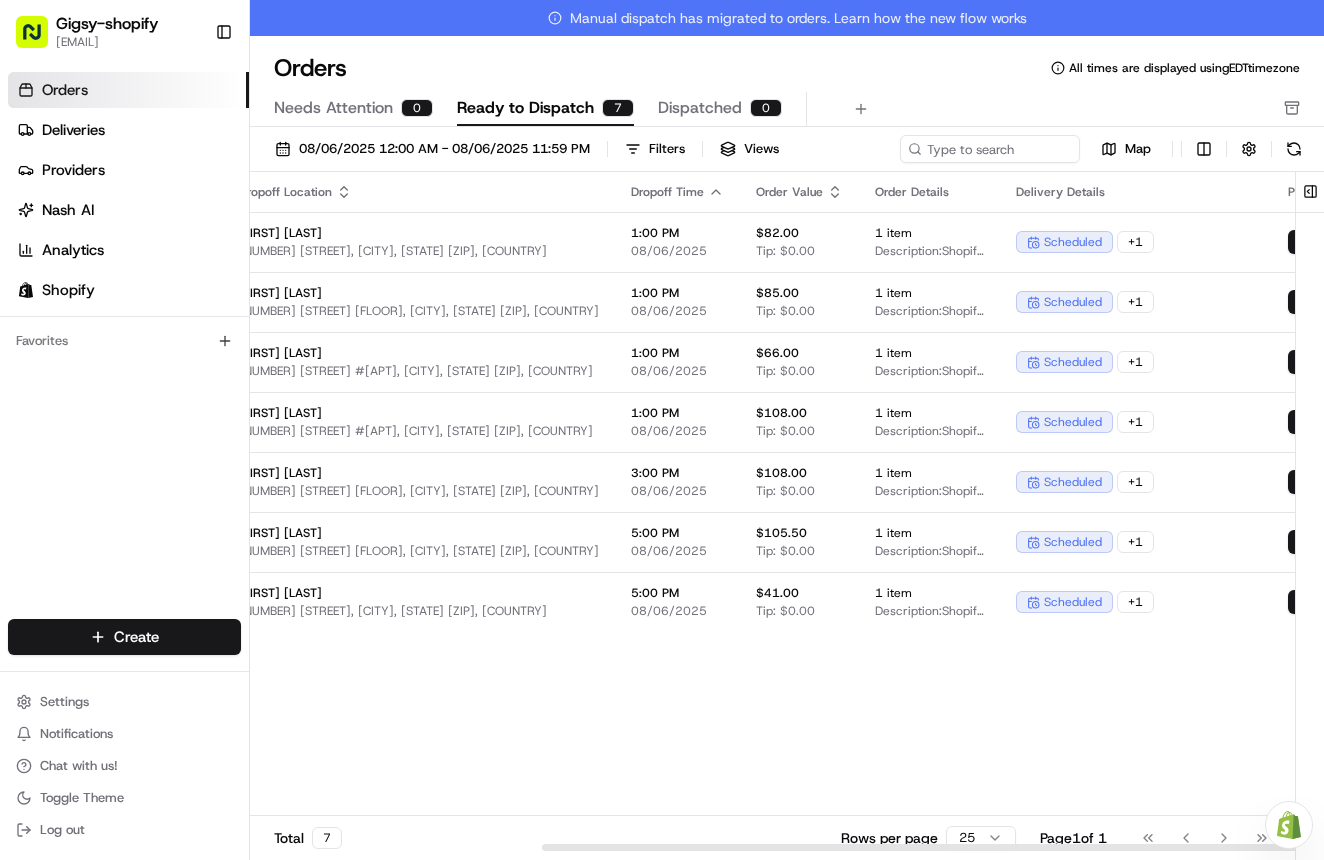 scroll, scrollTop: 0, scrollLeft: 383, axis: horizontal 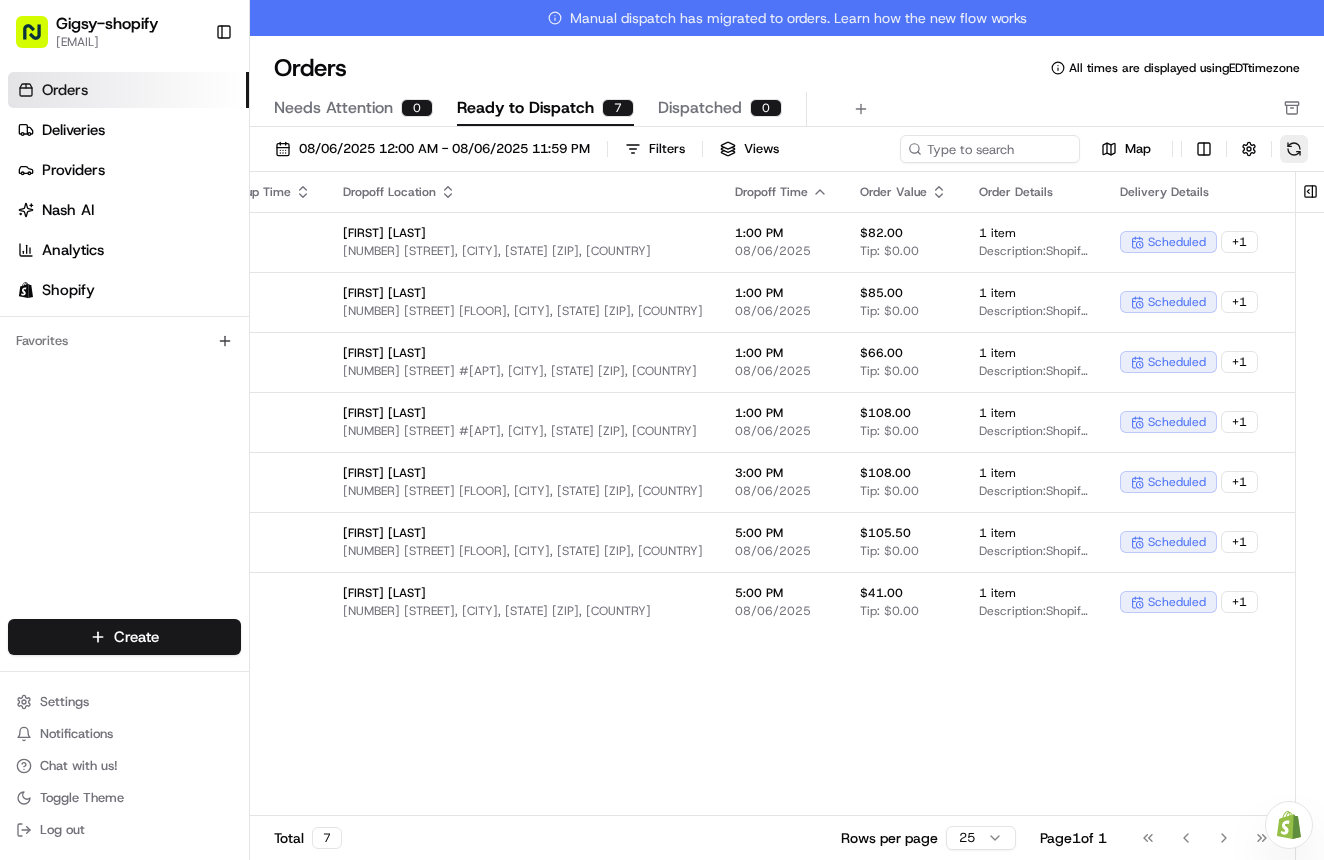 click at bounding box center (1294, 149) 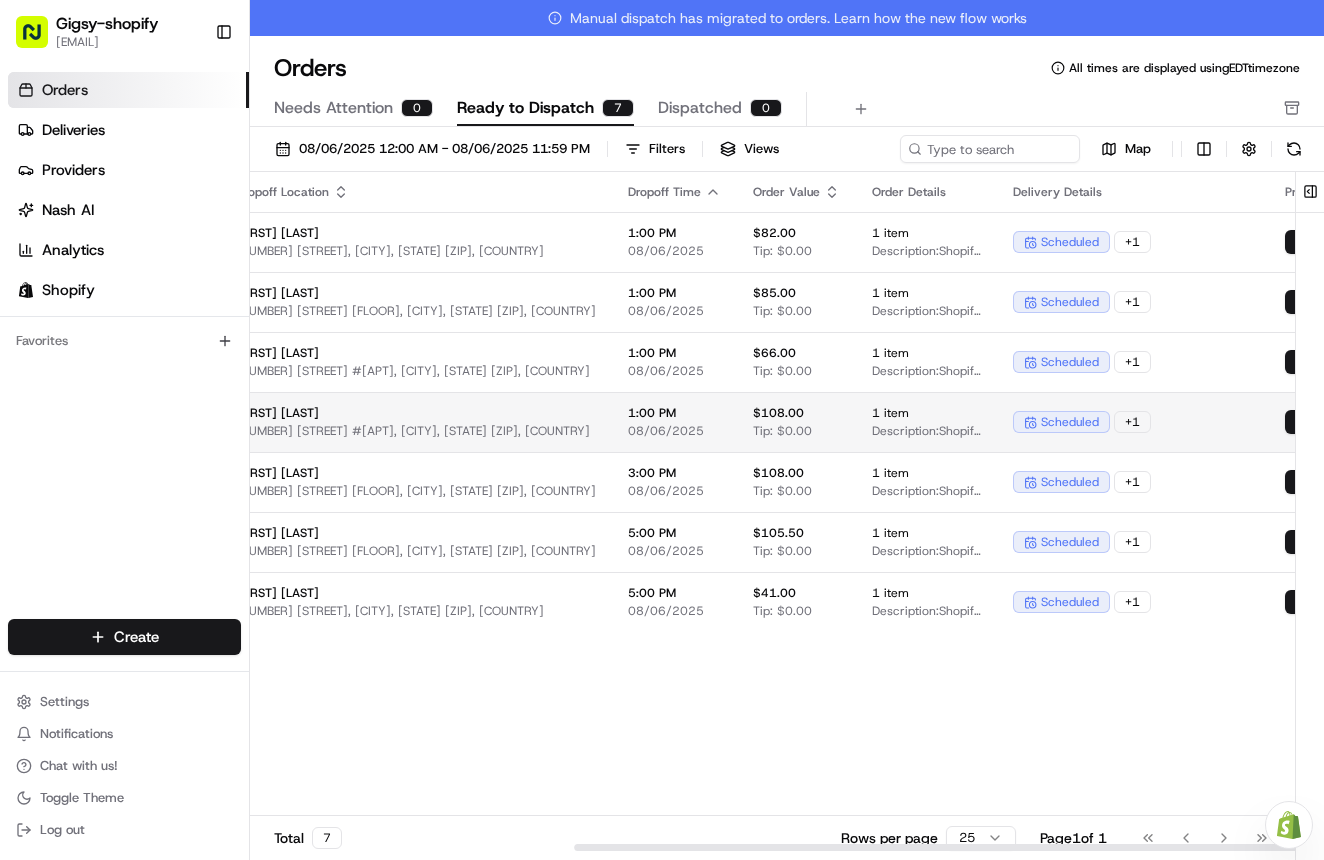 scroll, scrollTop: 0, scrollLeft: 511, axis: horizontal 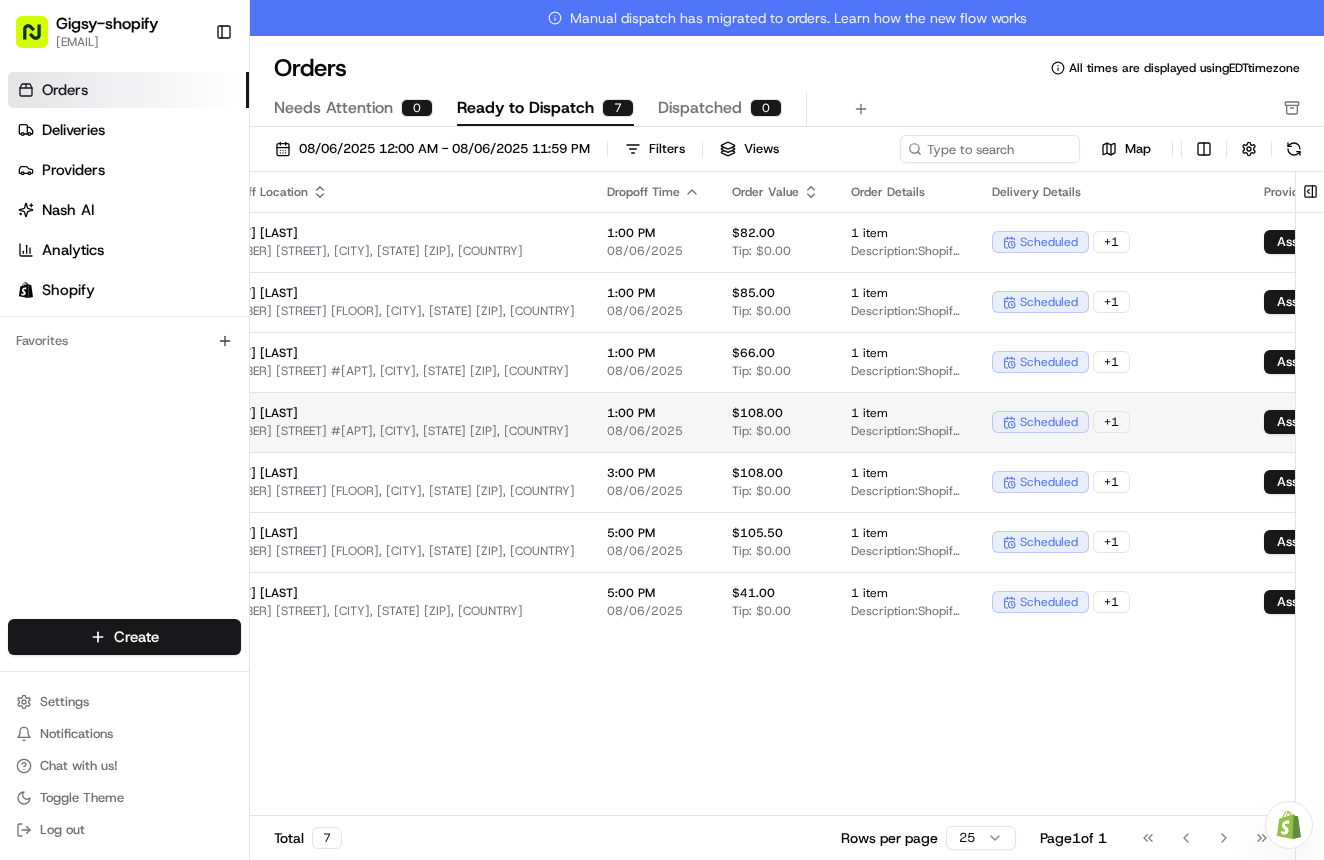 click on "1   item" at bounding box center (905, 413) 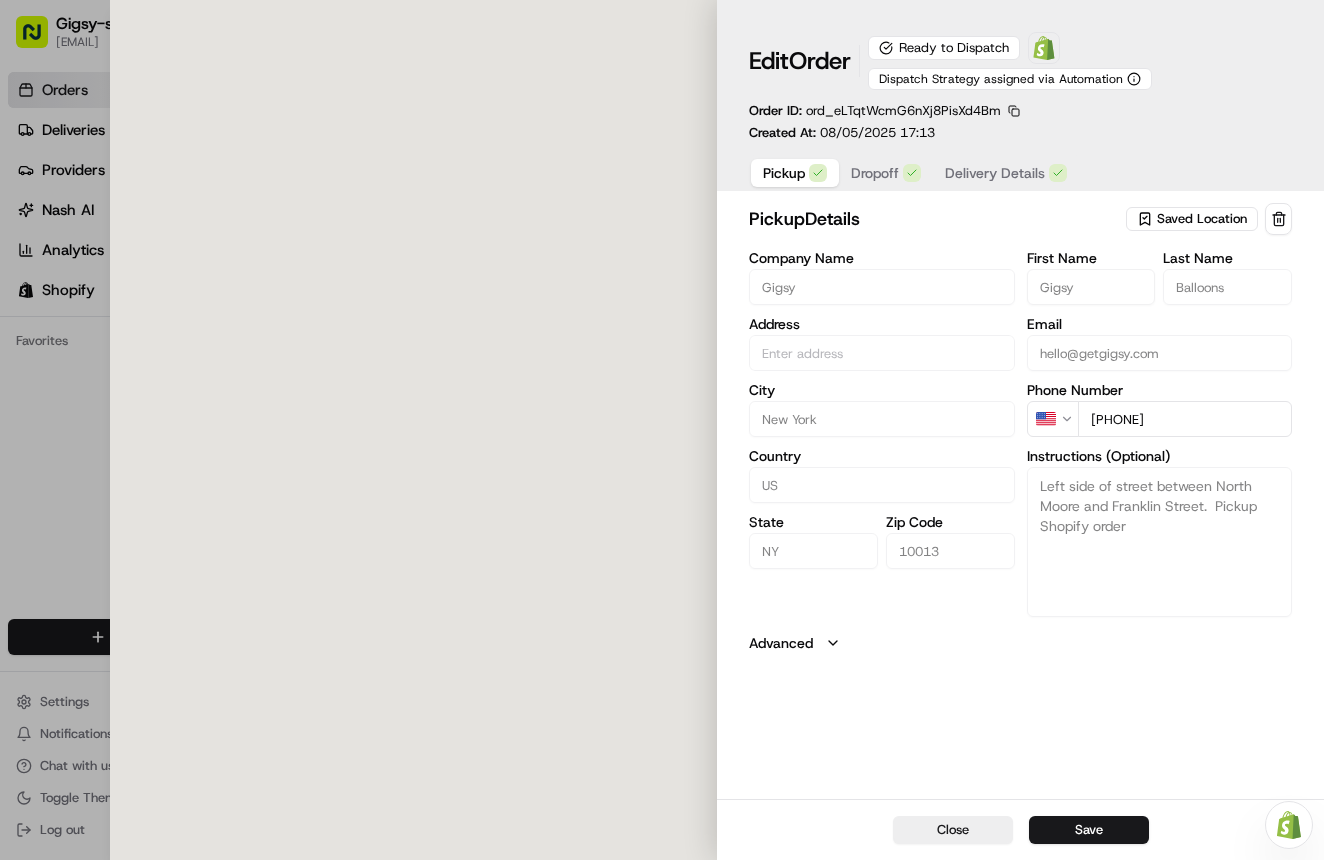 type on "375 Greenwich Street, New York, NY 10013, US" 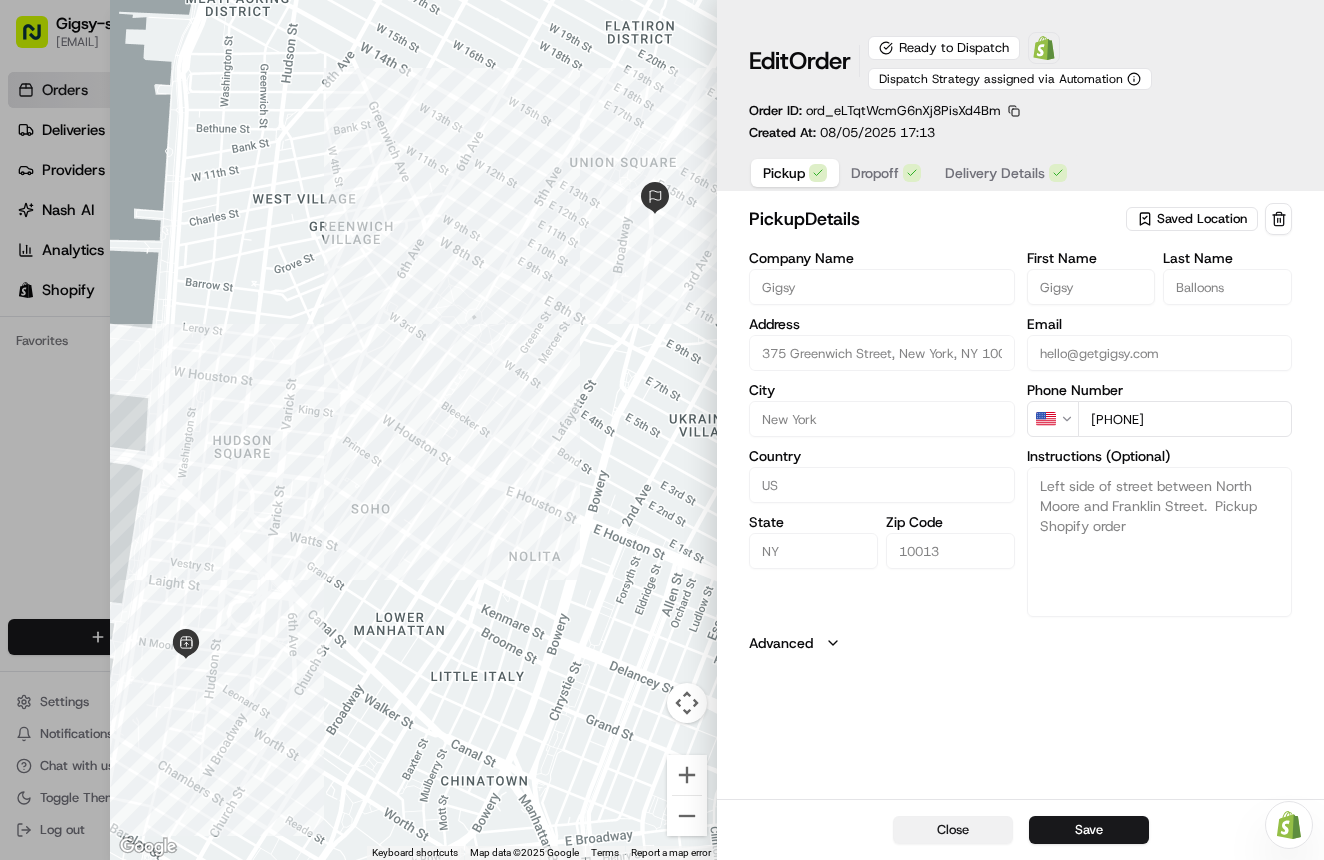click on "Close" at bounding box center [953, 830] 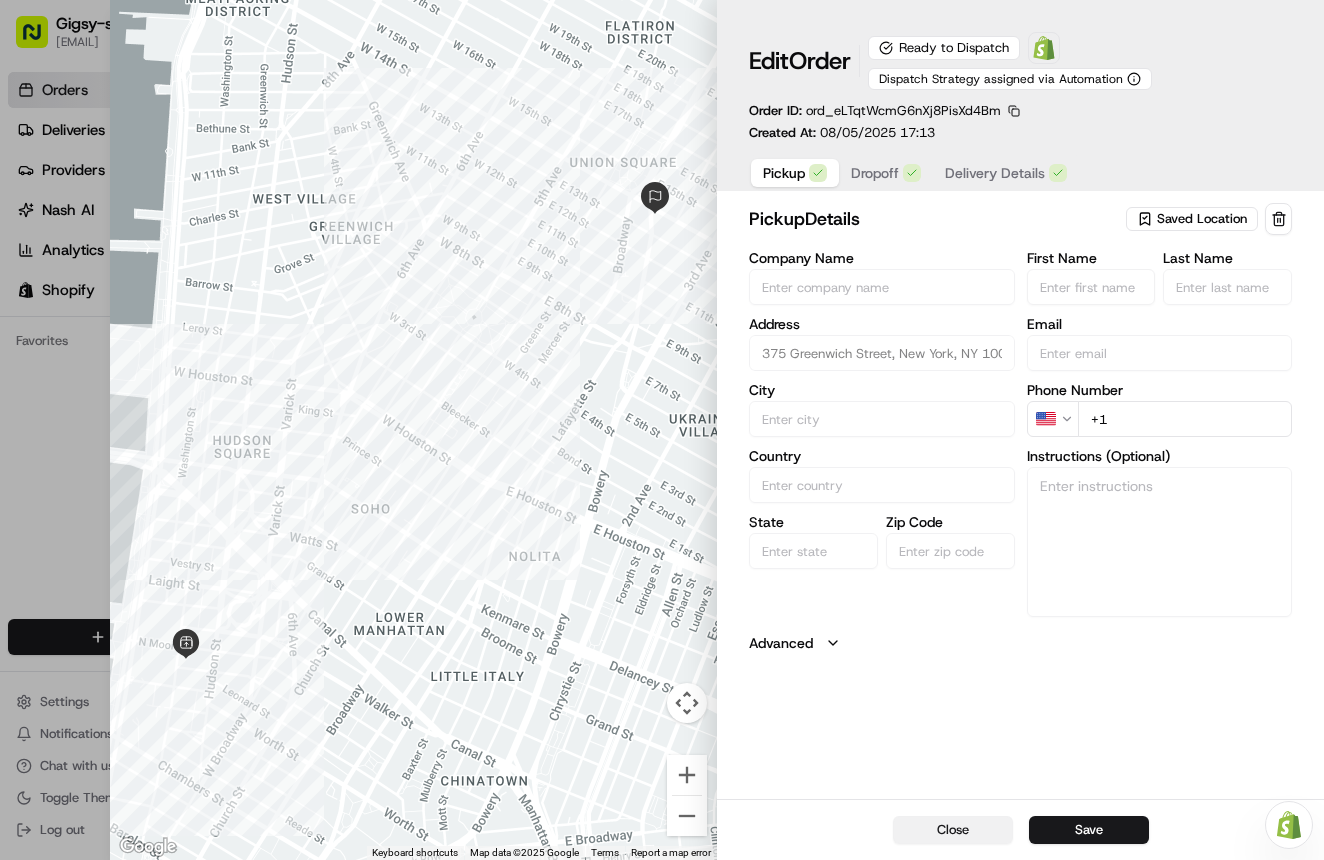 type 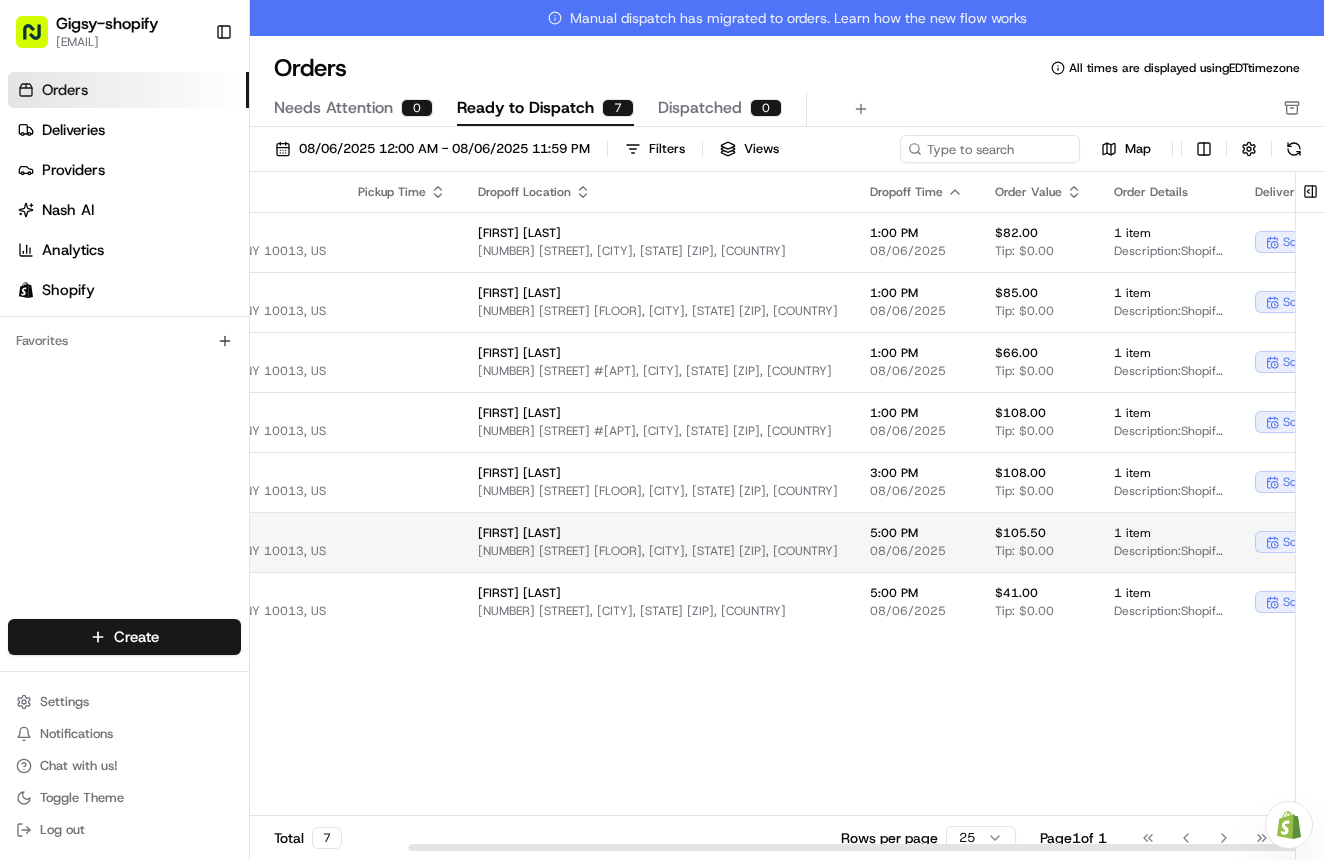 scroll, scrollTop: 0, scrollLeft: 266, axis: horizontal 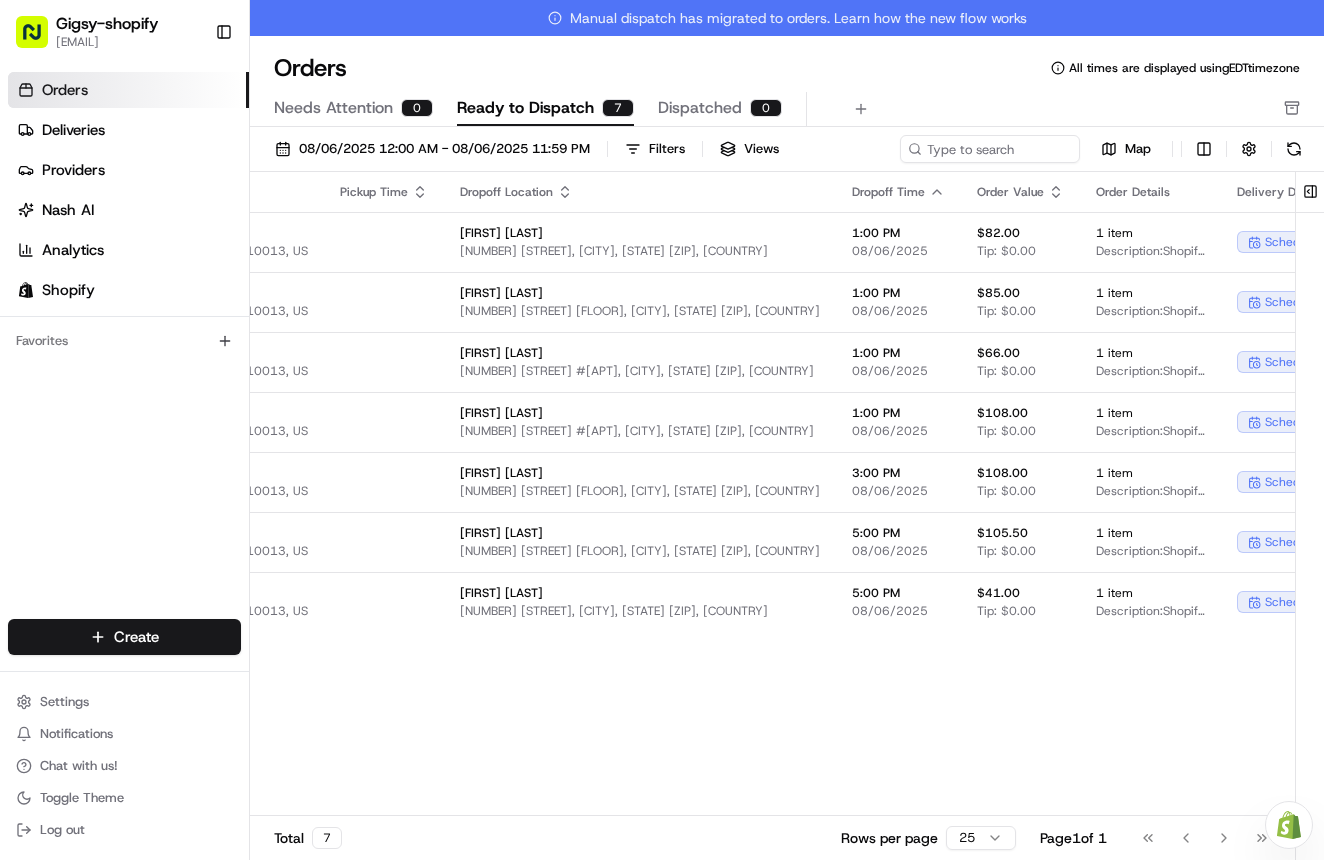 click on "Pickup Location Pickup Time Dropoff Location Dropoff Time Order Value Order Details Delivery Details Provider Actions Gigsy [NUMBER] [STREET], [CITY], [STATE] [ZIP], [COUNTRY] [FIRST] [LAST] [NUMBER] [STREET] [APT], [CITY], [STATE] [ZIP], [COUNTRY] 1:00 PM 08/06/2025 $82.00 Tip: $0.00 1   item Description:  Shopify Order #2968 for [FIRST] [LAST] scheduled + 1 Assign Provider Gigsy [NUMBER] [STREET], [CITY], [STATE] [ZIP], [COUNTRY] [FIRST] [LAST] [NUMBER] [STREET] [FLOOR], [CITY], [STATE] [ZIP], [COUNTRY] 1:00 PM 08/06/2025 $85.00 Tip: $0.00 1   item Description:  Shopify Order #2974 for [FIRST] [LAST] scheduled + 1 Assign Provider Gigsy [NUMBER] [STREET], [CITY], [STATE] [ZIP], [COUNTRY] [FIRST] [LAST] [NUMBER] [STREET] #[APT], [CITY], [STATE] [ZIP], [COUNTRY] 1:00 PM 08/06/2025 $66.00 Tip: $0.00 1   item Description:  Shopify Order #2972 for [FIRST] [LAST] scheduled + 1 Assign Provider Gigsy [NUMBER] [STREET] #[APT], [CITY], [STATE] [ZIP], [COUNTRY] 1:00 PM 08/06/2025 $108.00 Tip: $0.00 1   item Description:  scheduled + 1" at bounding box center [851, 512] 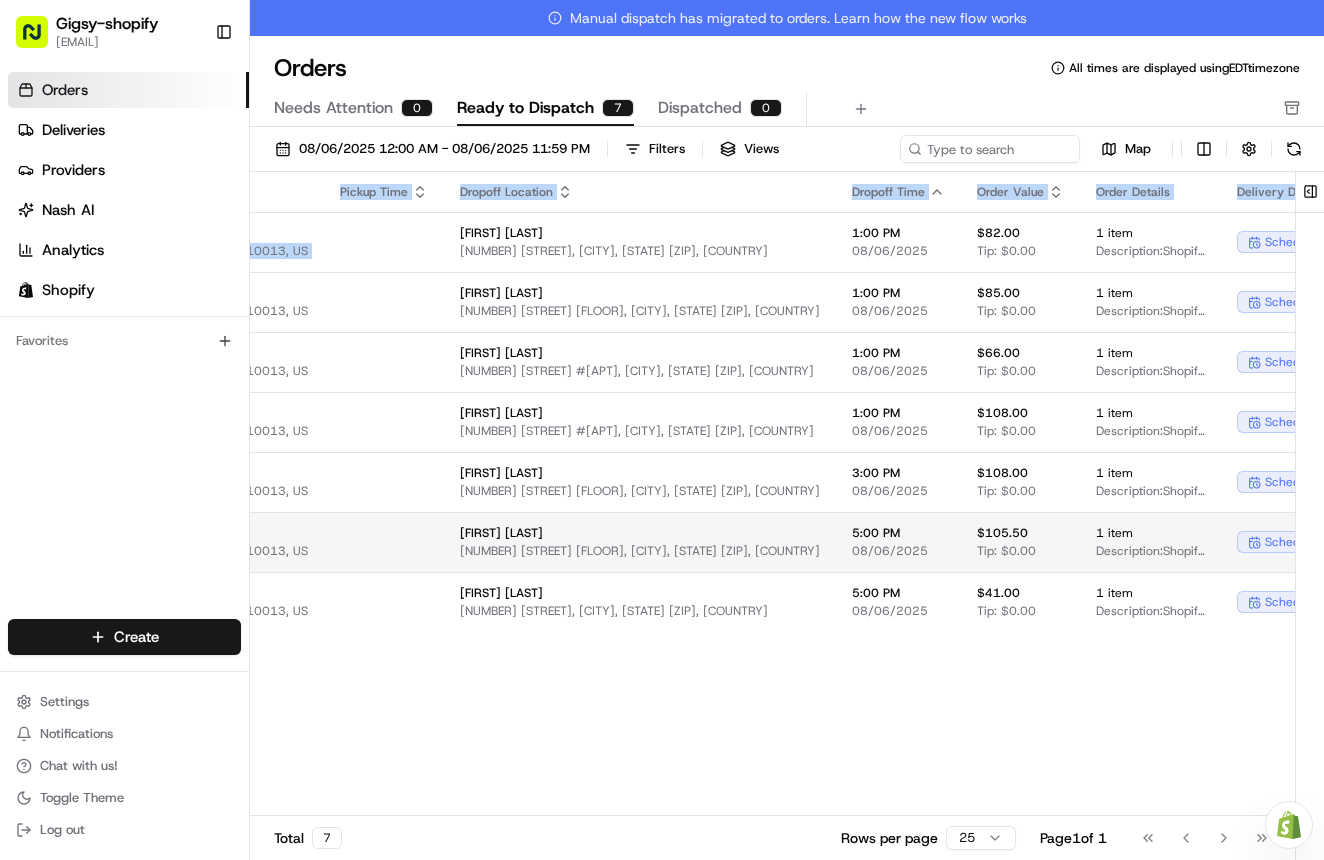 drag, startPoint x: 843, startPoint y: 673, endPoint x: 498, endPoint y: 539, distance: 370.10944 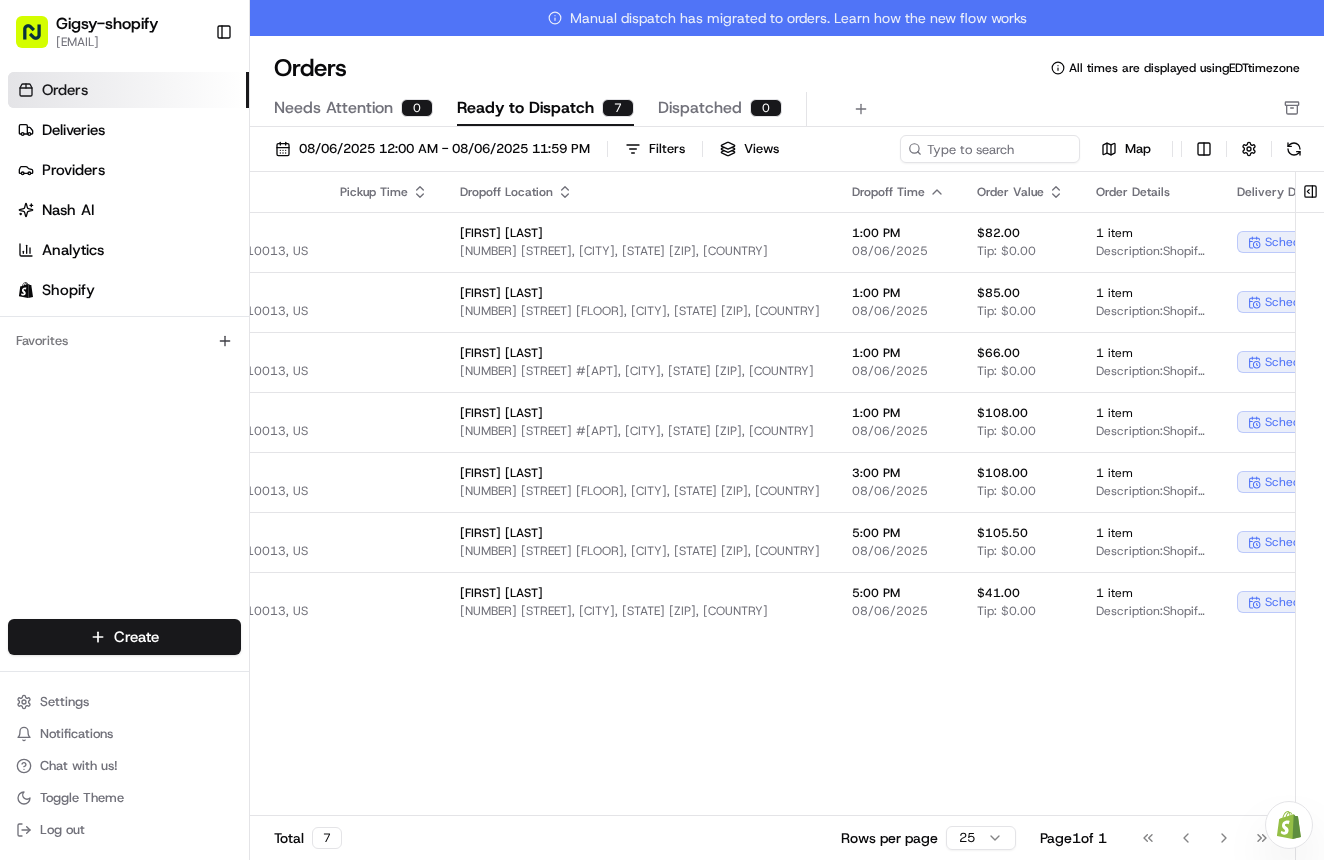 click on "Pickup Location Pickup Time Dropoff Location Dropoff Time Order Value Order Details Delivery Details Provider Actions Gigsy [NUMBER] [STREET], [CITY], [STATE] [ZIP], [COUNTRY] [FIRST] [LAST] [NUMBER] [STREET] [APT], [CITY], [STATE] [ZIP], [COUNTRY] 1:00 PM 08/06/2025 $82.00 Tip: $0.00 1   item Description:  Shopify Order #2968 for [FIRST] [LAST] scheduled + 1 Assign Provider Gigsy [NUMBER] [STREET], [CITY], [STATE] [ZIP], [COUNTRY] [FIRST] [LAST] [NUMBER] [STREET] [FLOOR], [CITY], [STATE] [ZIP], [COUNTRY] 1:00 PM 08/06/2025 $85.00 Tip: $0.00 1   item Description:  Shopify Order #2974 for [FIRST] [LAST] scheduled + 1 Assign Provider Gigsy [NUMBER] [STREET], [CITY], [STATE] [ZIP], [COUNTRY] [FIRST] [LAST] [NUMBER] [STREET] #[APT], [CITY], [STATE] [ZIP], [COUNTRY] 1:00 PM 08/06/2025 $66.00 Tip: $0.00 1   item Description:  Shopify Order #2972 for [FIRST] [LAST] scheduled + 1 Assign Provider Gigsy [NUMBER] [STREET] #[APT], [CITY], [STATE] [ZIP], [COUNTRY] 1:00 PM 08/06/2025 $108.00 Tip: $0.00 1   item Description:  scheduled + 1" at bounding box center (851, 512) 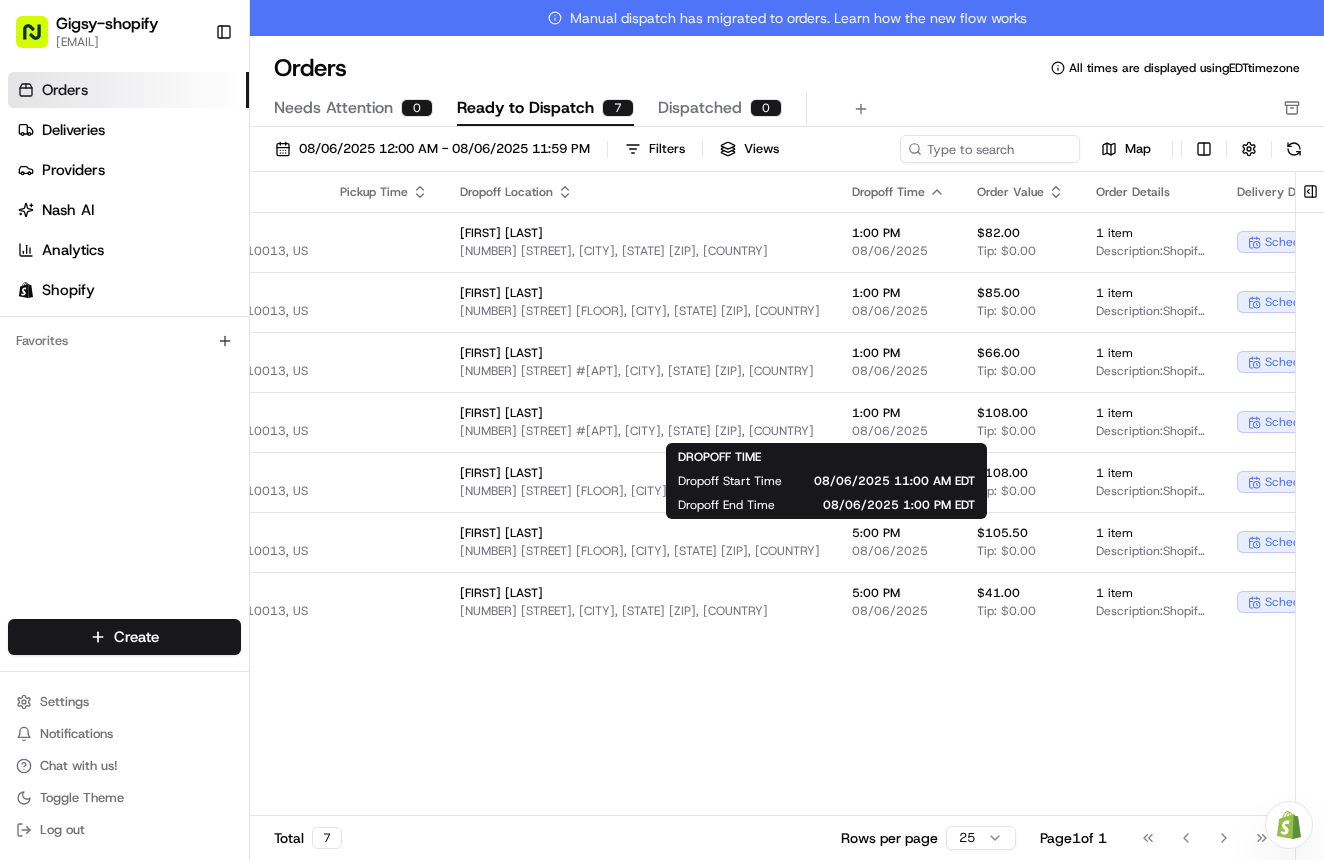 click on "Pickup Location Pickup Time Dropoff Location Dropoff Time Order Value Order Details Delivery Details Provider Actions Gigsy [NUMBER] [STREET], [CITY], [STATE] [ZIP], [COUNTRY] [FIRST] [LAST] [NUMBER] [STREET] [APT], [CITY], [STATE] [ZIP], [COUNTRY] 1:00 PM 08/06/2025 $82.00 Tip: $0.00 1   item Description:  Shopify Order #2968 for [FIRST] [LAST] scheduled + 1 Assign Provider Gigsy [NUMBER] [STREET], [CITY], [STATE] [ZIP], [COUNTRY] [FIRST] [LAST] [NUMBER] [STREET] [FLOOR], [CITY], [STATE] [ZIP], [COUNTRY] 1:00 PM 08/06/2025 $85.00 Tip: $0.00 1   item Description:  Shopify Order #2974 for [FIRST] [LAST] scheduled + 1 Assign Provider Gigsy [NUMBER] [STREET], [CITY], [STATE] [ZIP], [COUNTRY] [FIRST] [LAST] [NUMBER] [STREET] #[APT], [CITY], [STATE] [ZIP], [COUNTRY] 1:00 PM 08/06/2025 $66.00 Tip: $0.00 1   item Description:  Shopify Order #2972 for [FIRST] [LAST] scheduled + 1 Assign Provider Gigsy [NUMBER] [STREET] #[APT], [CITY], [STATE] [ZIP], [COUNTRY] 1:00 PM 08/06/2025 $108.00 Tip: $0.00 1   item Description:  scheduled + 1" at bounding box center [851, 512] 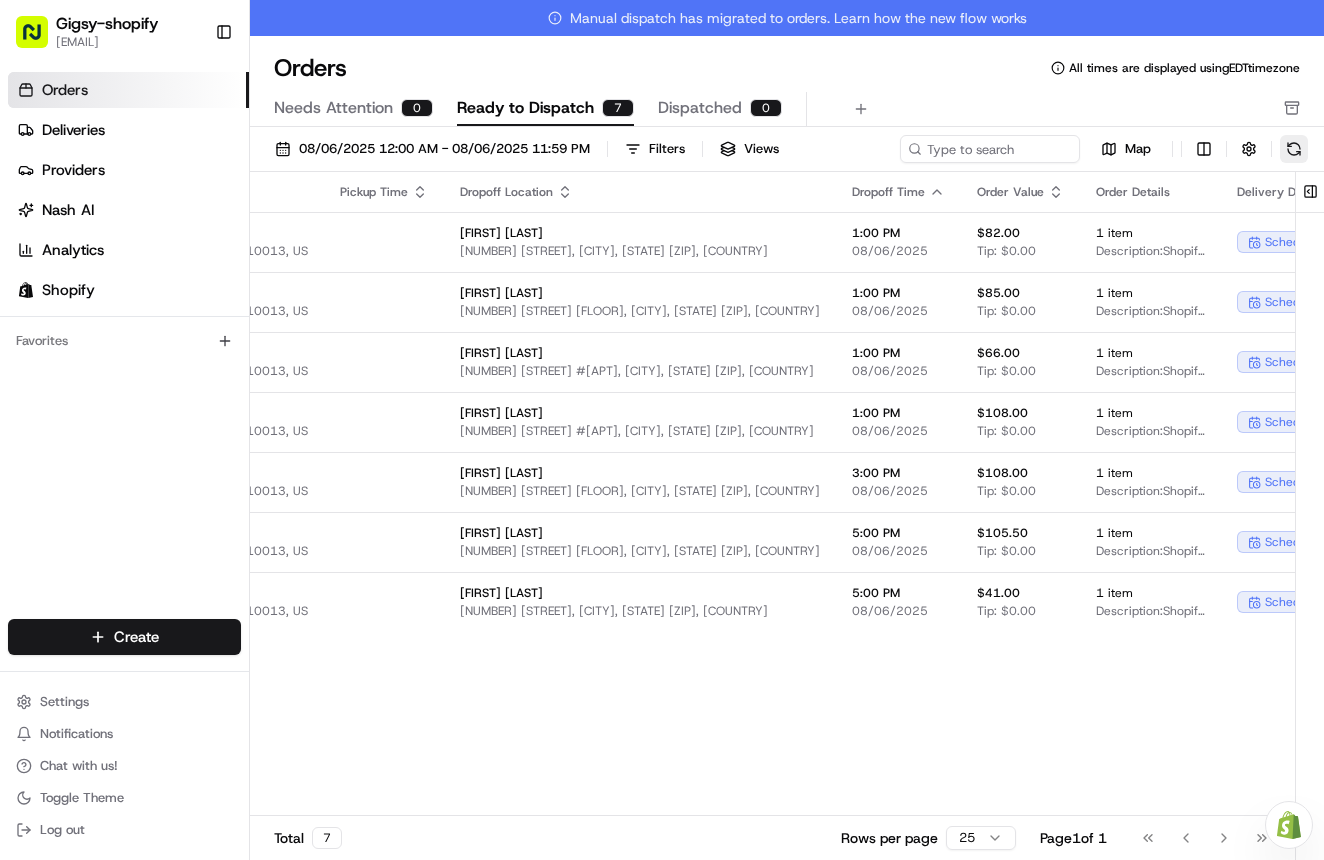 click at bounding box center [1294, 149] 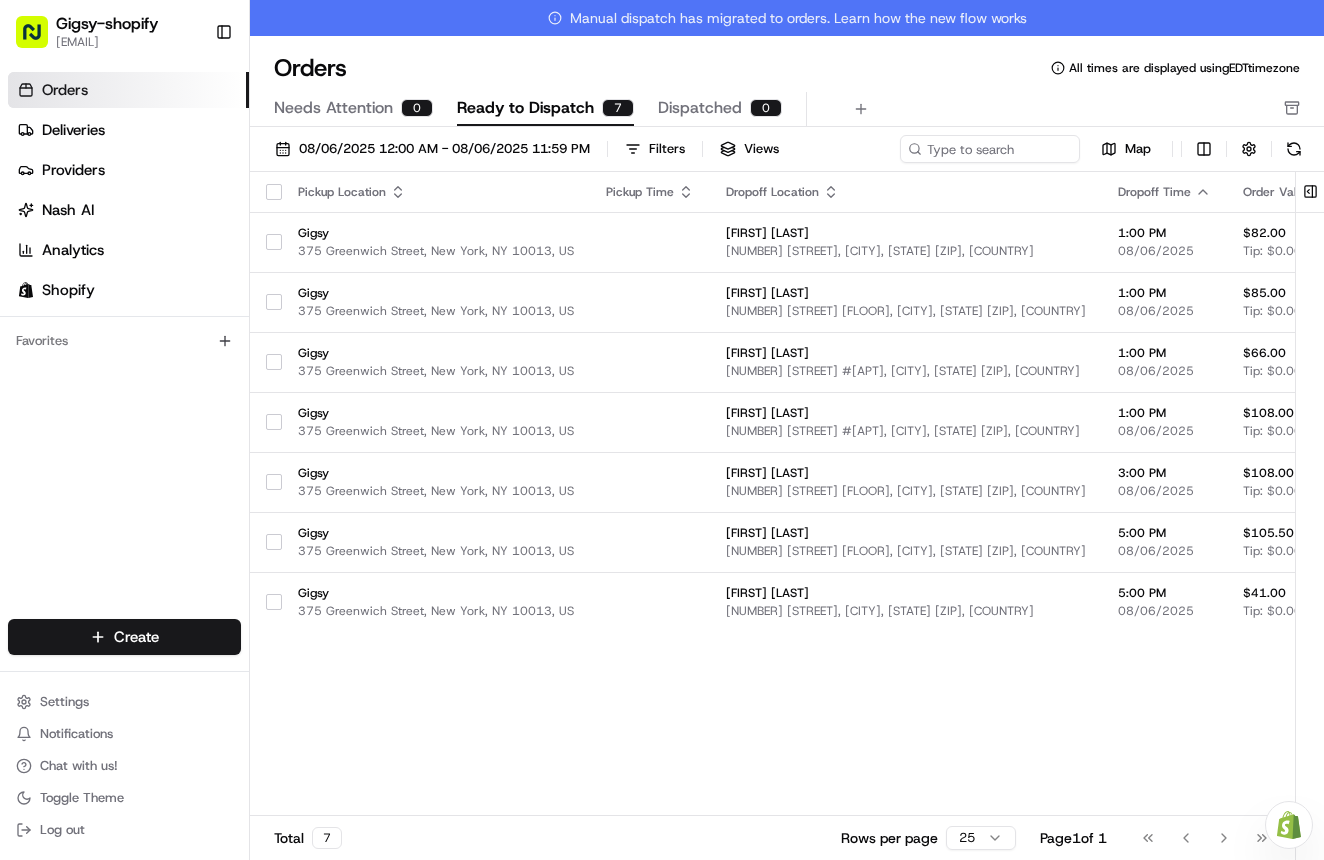 click on "Dropoff Time" at bounding box center [1164, 192] 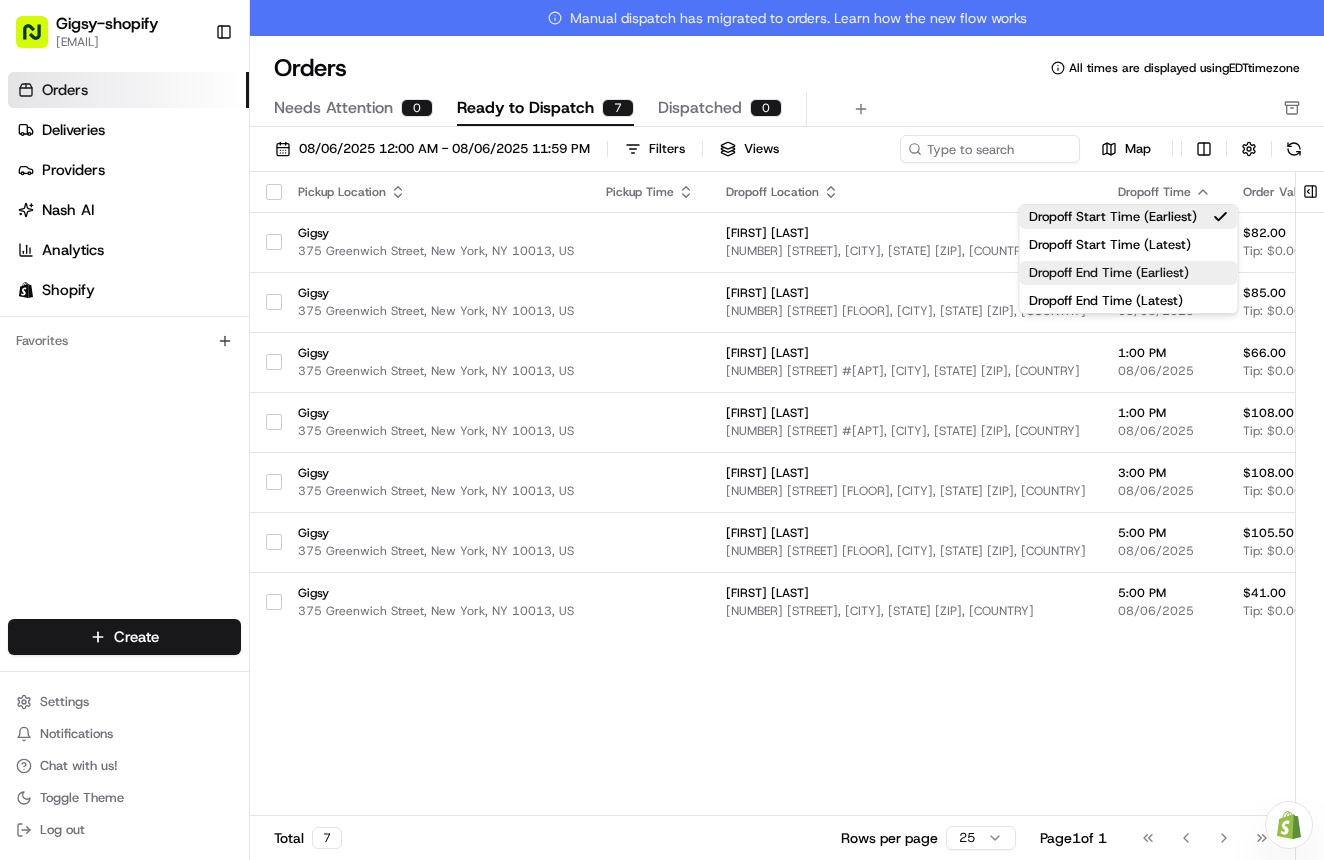 click on "Dropoff End Time (Earliest)" at bounding box center [1129, 273] 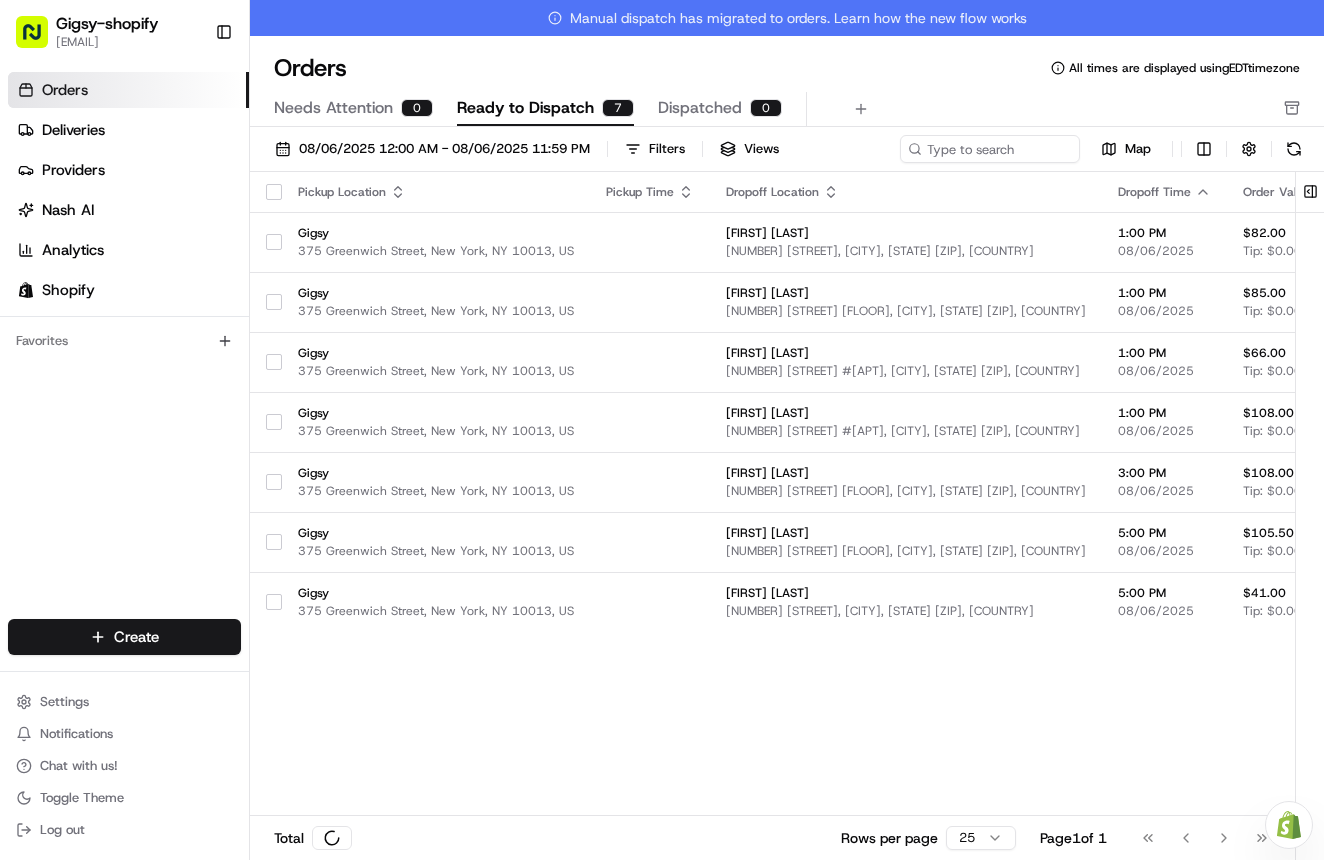 click 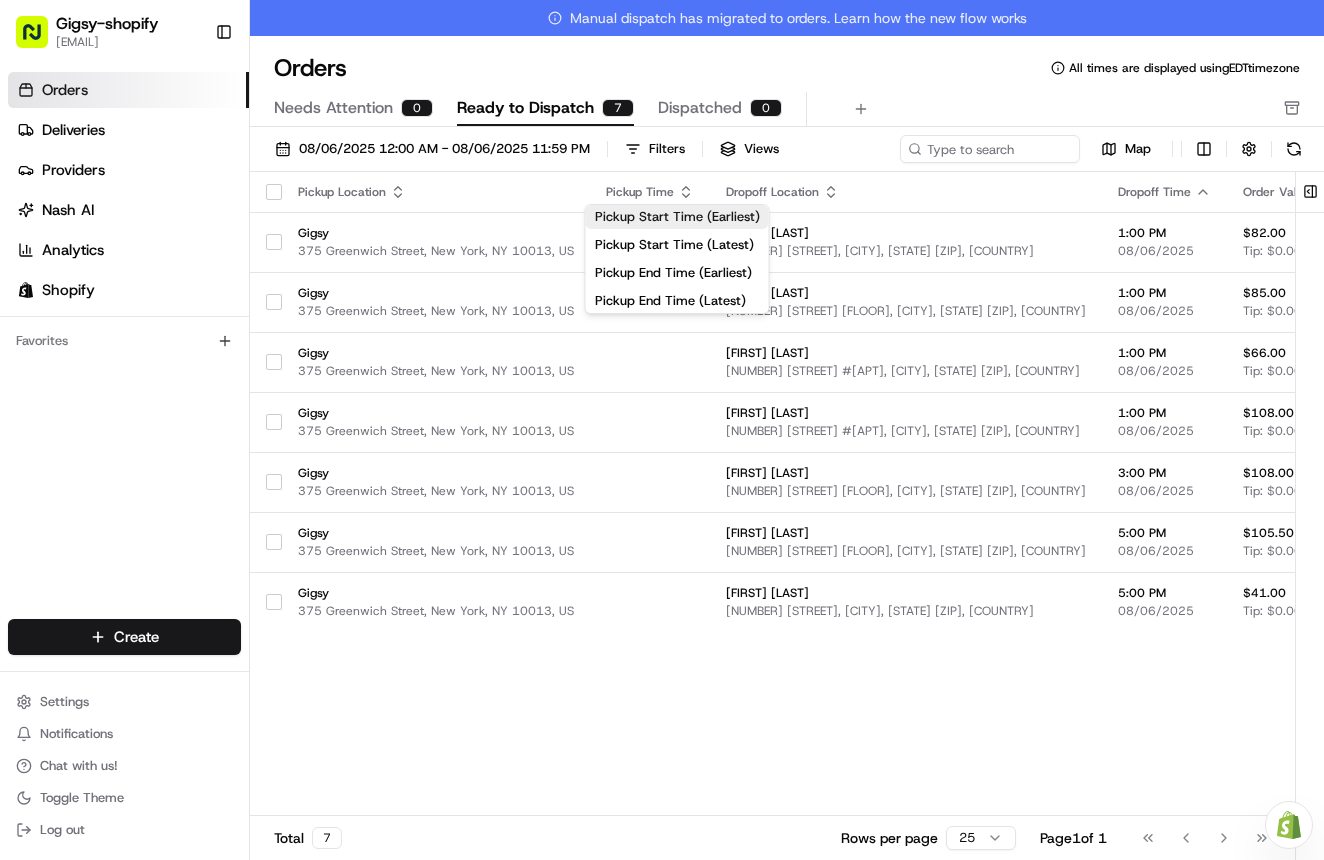 click on "Pickup Start Time (Earliest)" at bounding box center (677, 217) 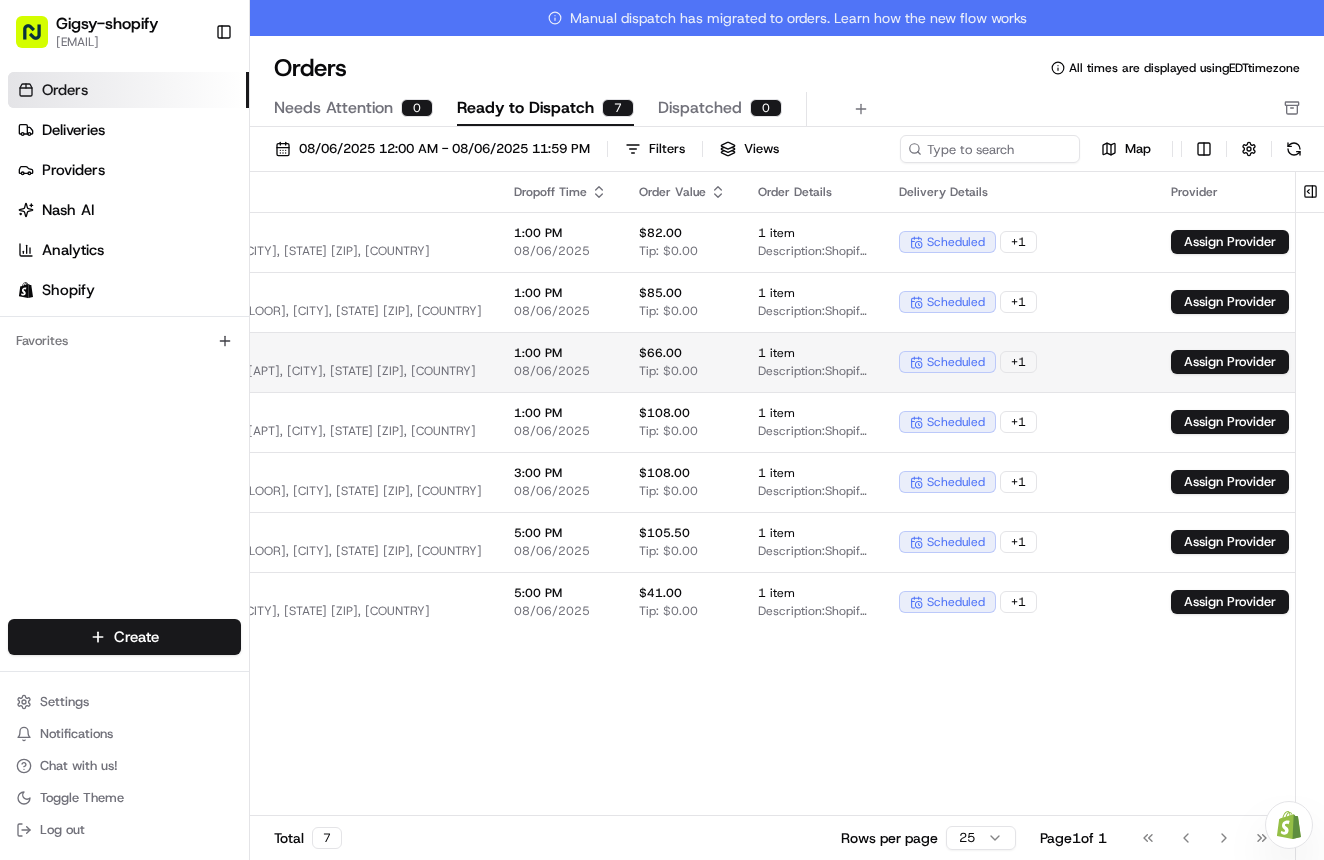 scroll, scrollTop: 0, scrollLeft: 238, axis: horizontal 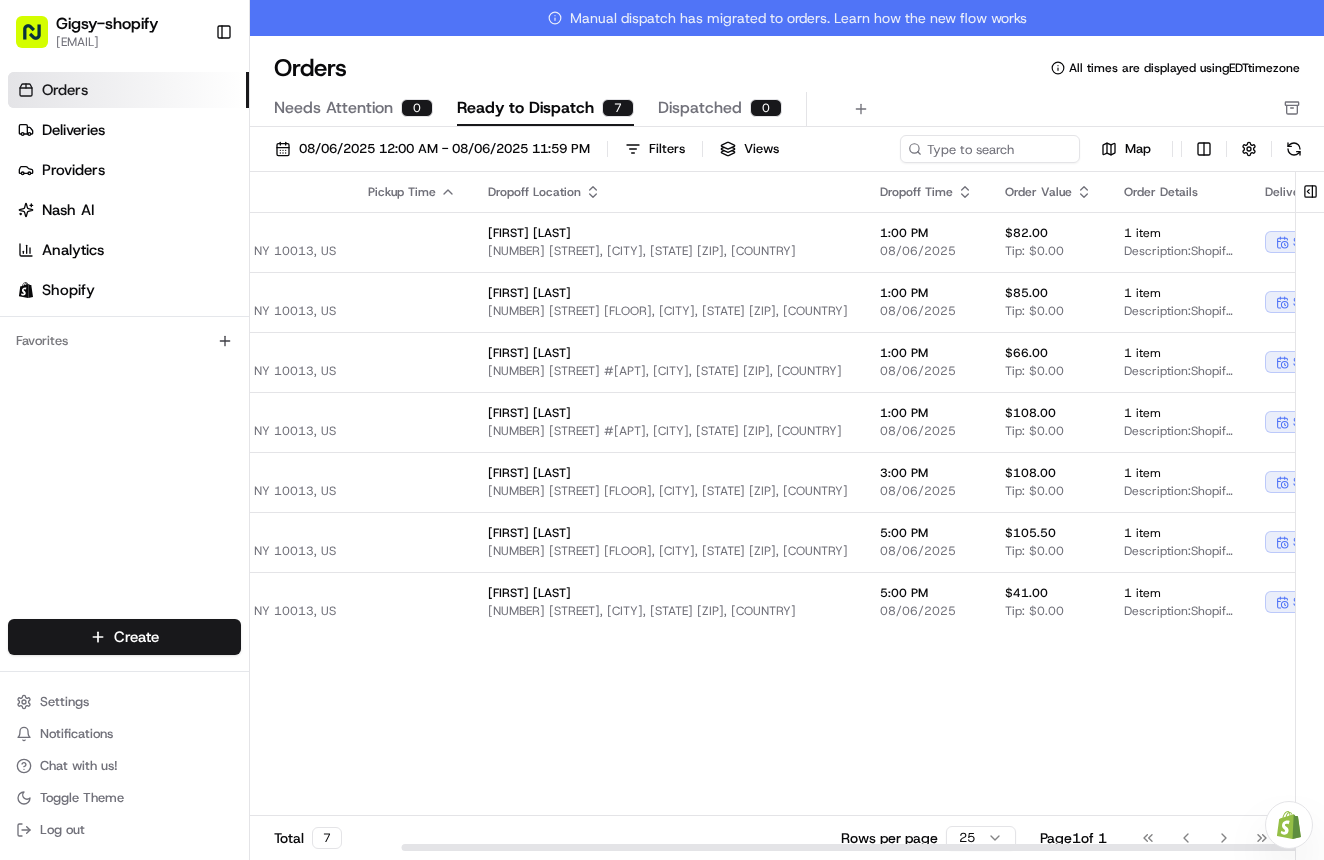 click on "Orders" at bounding box center (65, 90) 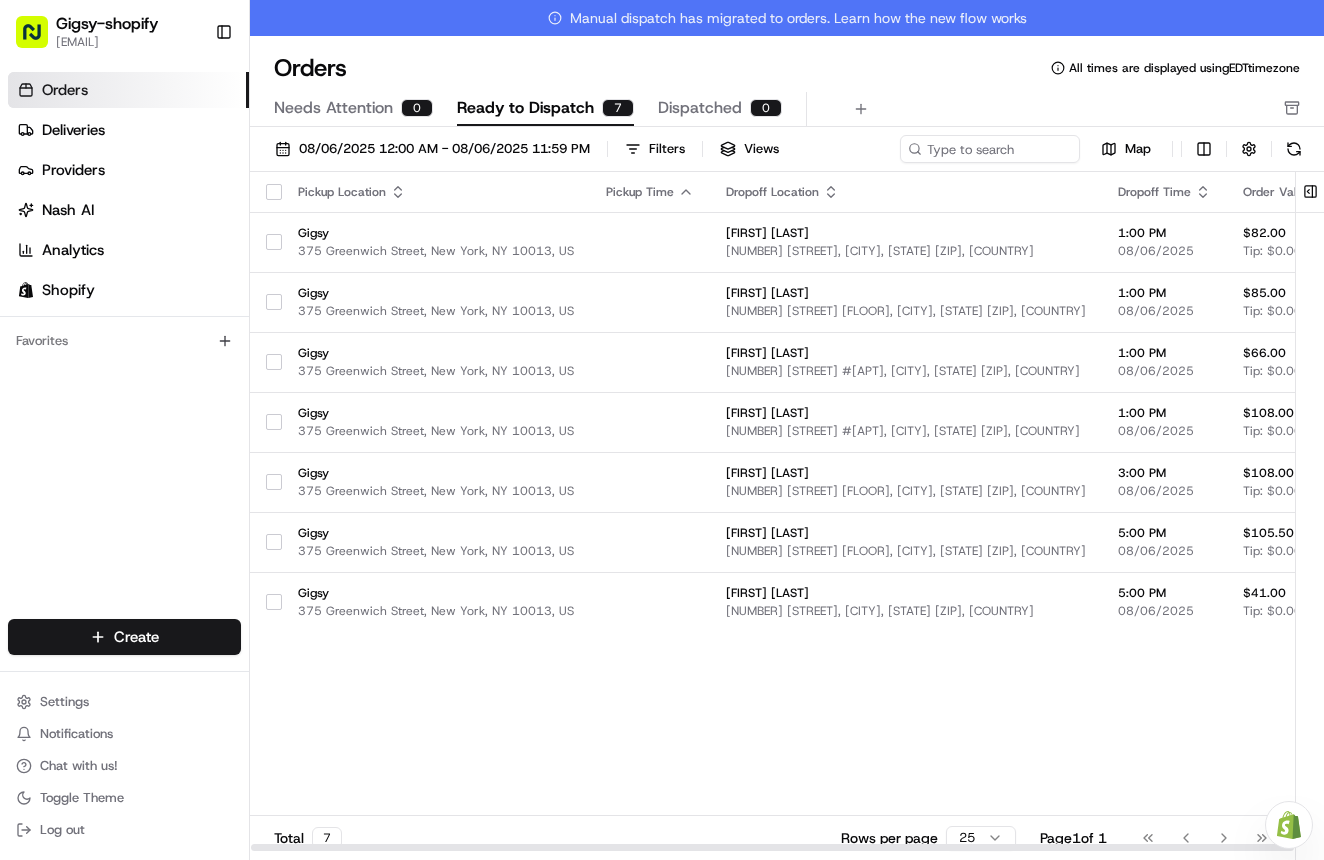 scroll, scrollTop: 0, scrollLeft: 0, axis: both 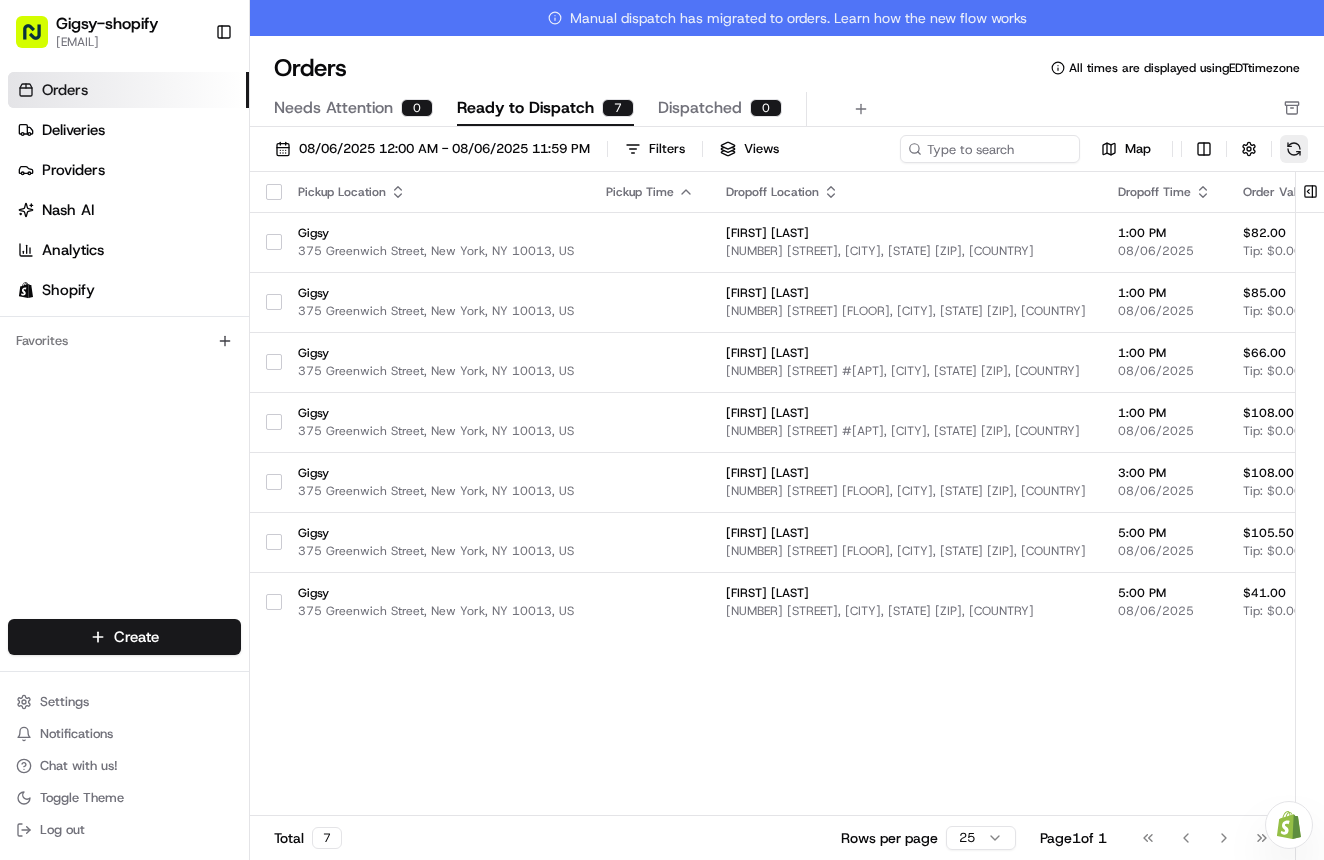 click at bounding box center [1294, 149] 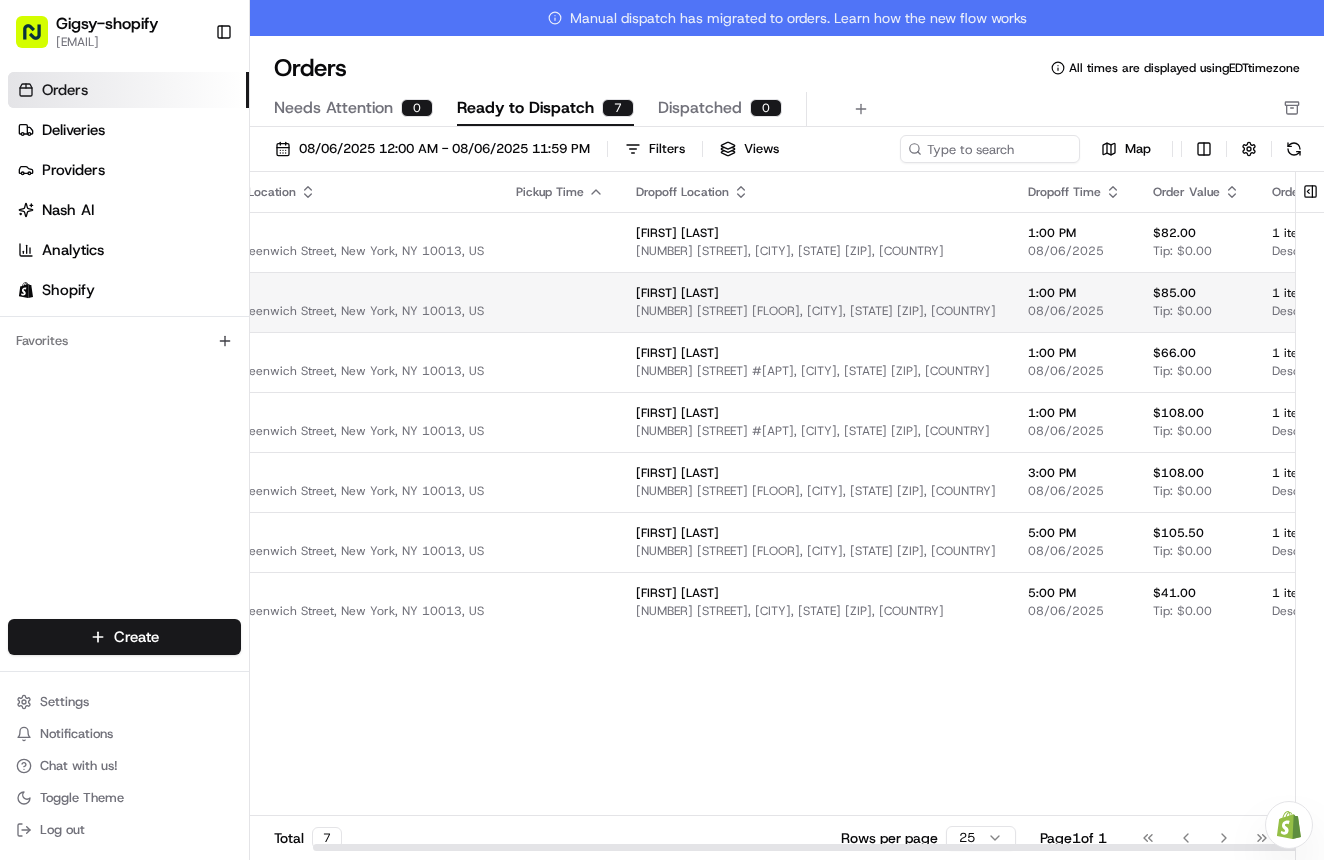 scroll, scrollTop: 0, scrollLeft: 100, axis: horizontal 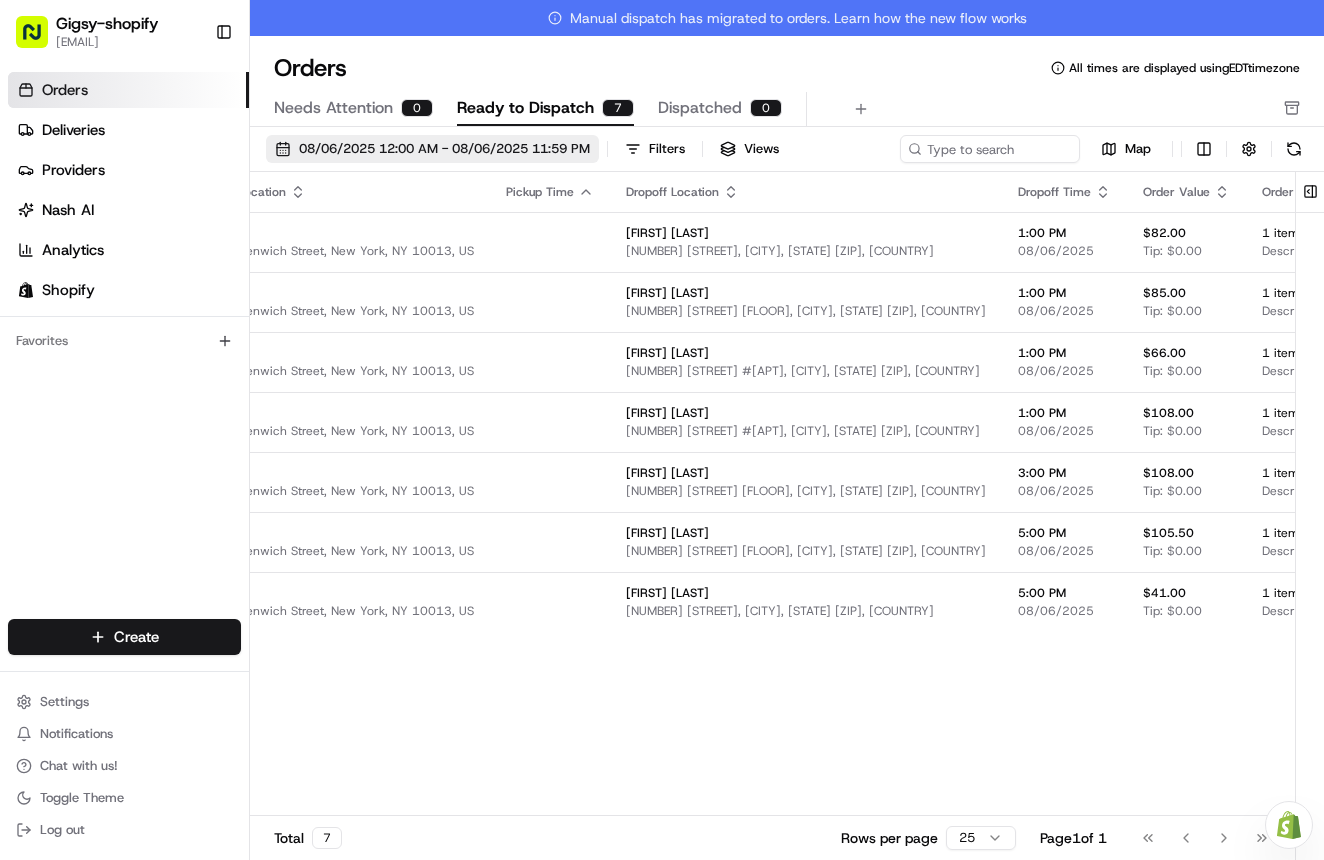 click on "08/06/2025 12:00 AM - 08/06/2025 11:59 PM" at bounding box center (444, 149) 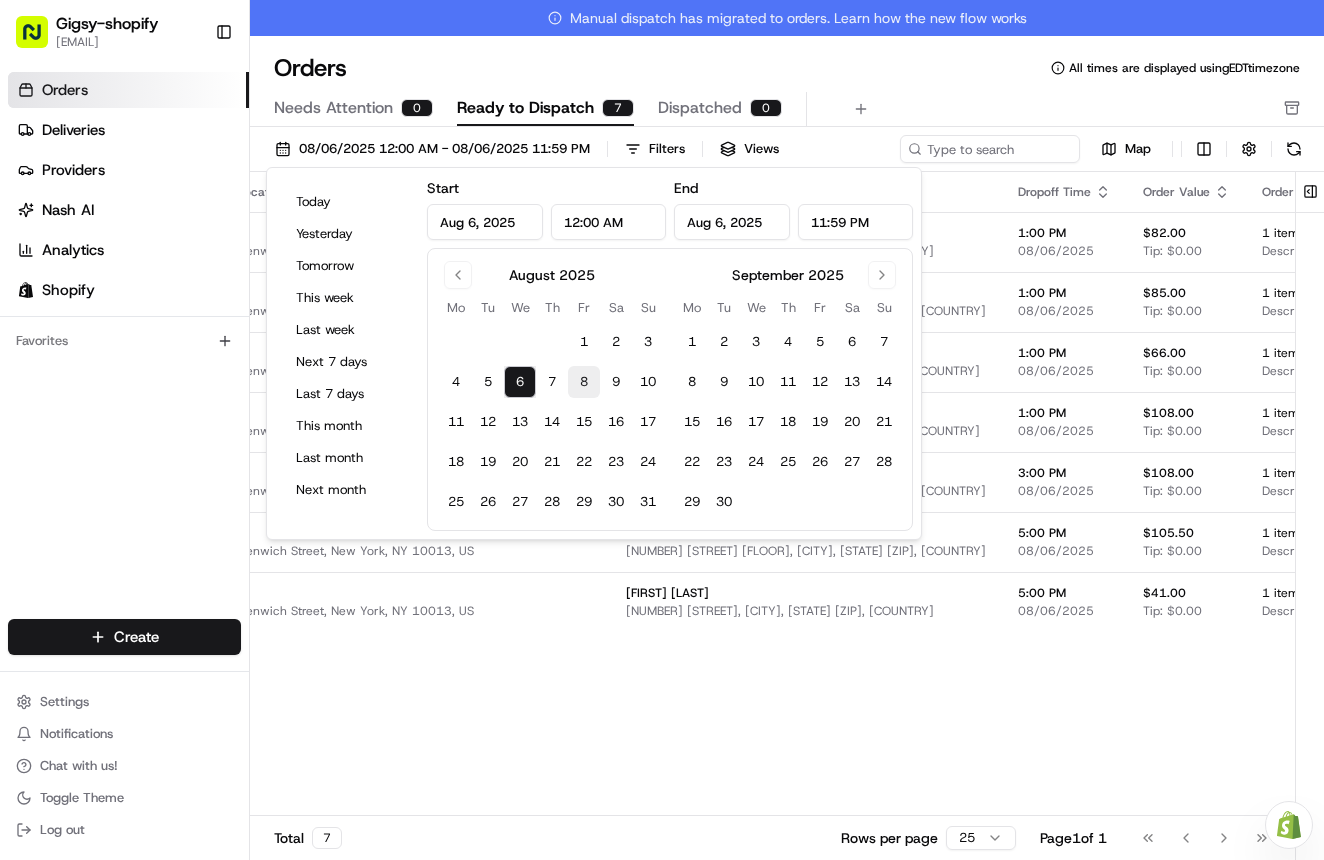 click on "8" at bounding box center (584, 382) 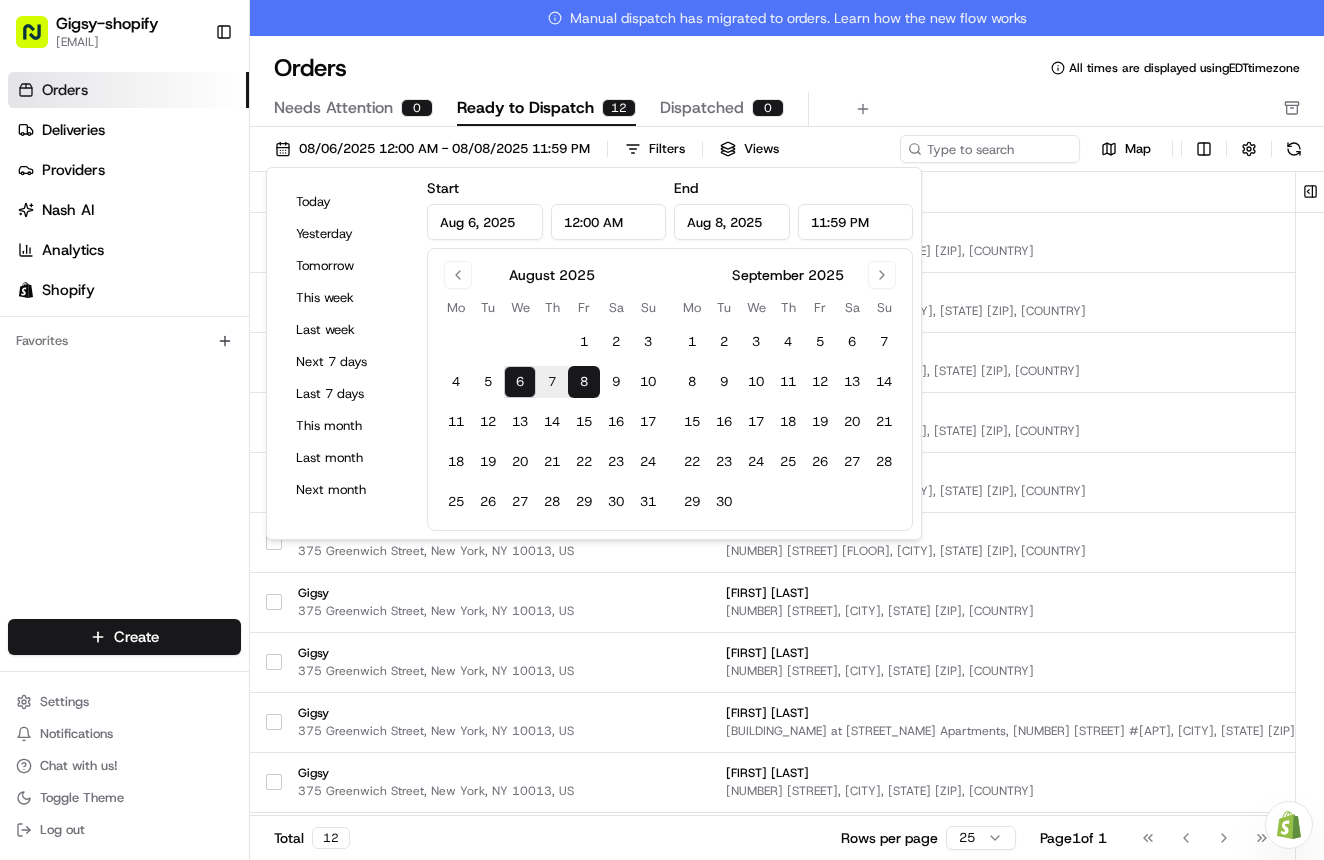 click on "7" at bounding box center [552, 382] 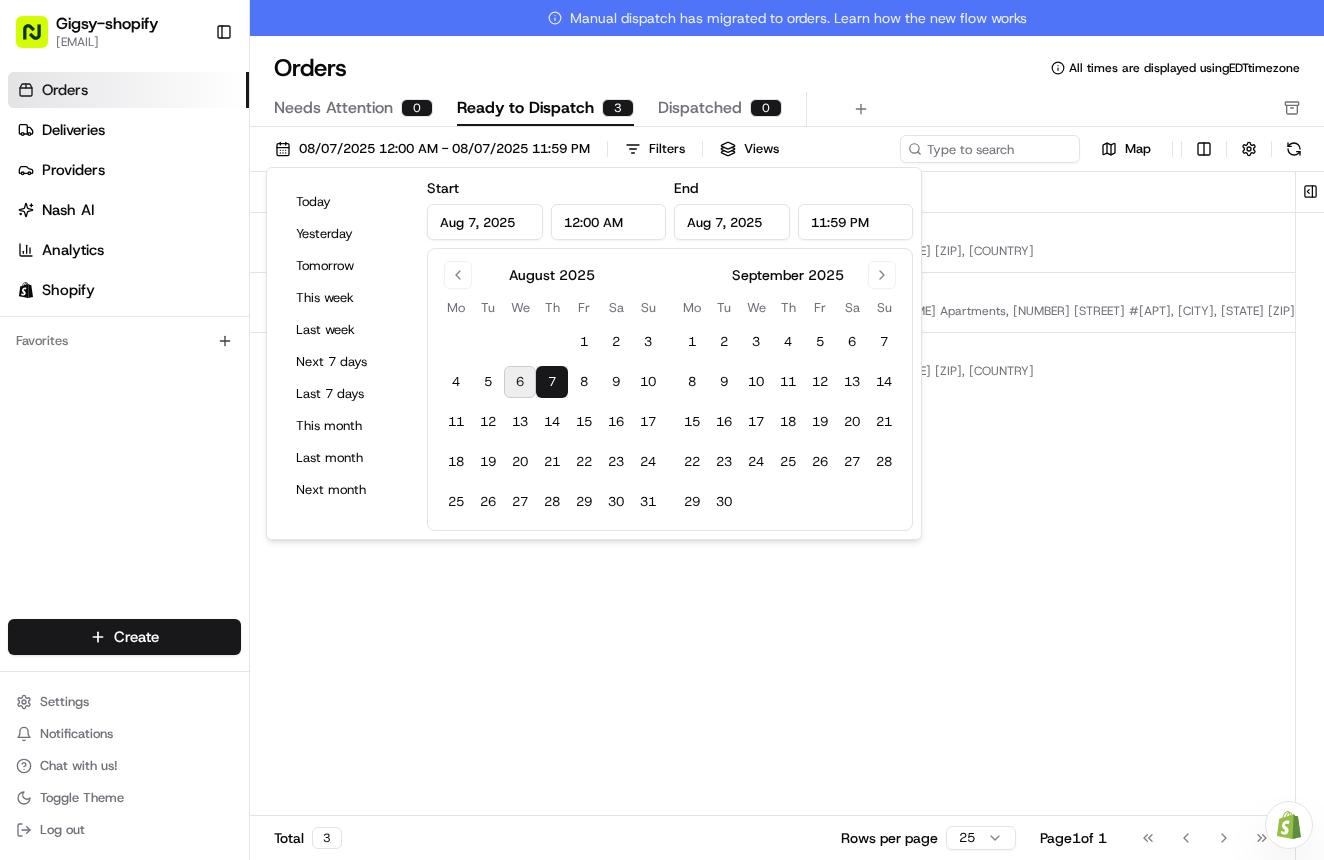 click on "Pickup Location Pickup Time Dropoff Location Dropoff Time Order Value Order Details Delivery Details Provider Actions Gigsy [NUMBER] [STREET], [CITY], [STATE] [ZIP], [COUNTRY] [FIRST] [LAST] [NUMBER] [STREET], [CITY], [STATE] [ZIP], [COUNTRY] 5:00 PM 08/07/2025 $117.00 Tip: $0.00 1   item Description:  Shopify Order #2941 for [FIRST] [LAST] scheduled + 1 Assign Provider Gigsy [NUMBER] [STREET], [CITY], [STATE] [ZIP], [COUNTRY] [FIRST] [LAST] [BUILDING_NAME], [NUMBER] [STREET] #[APT], [CITY], [STATE] [ZIP], [COUNTRY] 5:00 PM 08/07/2025 $88.00 Tip: $0.00 1   item Description:  Shopify Order #2897 for [FIRST] [LAST] scheduled + 1 Assign Provider Gigsy [NUMBER] [STREET], [CITY], [STATE] [ZIP], [COUNTRY] [FIRST] [LAST] [NUMBER] [STREET], [CITY], [STATE] [ZIP], [COUNTRY] 7:00 PM 08/07/2025 $75.00 Tip: $0.00 1   item Description:  Shopify Order #2930 for [FIRST] [LAST] scheduled + 1 Assign Provider" at bounding box center (1258, 512) 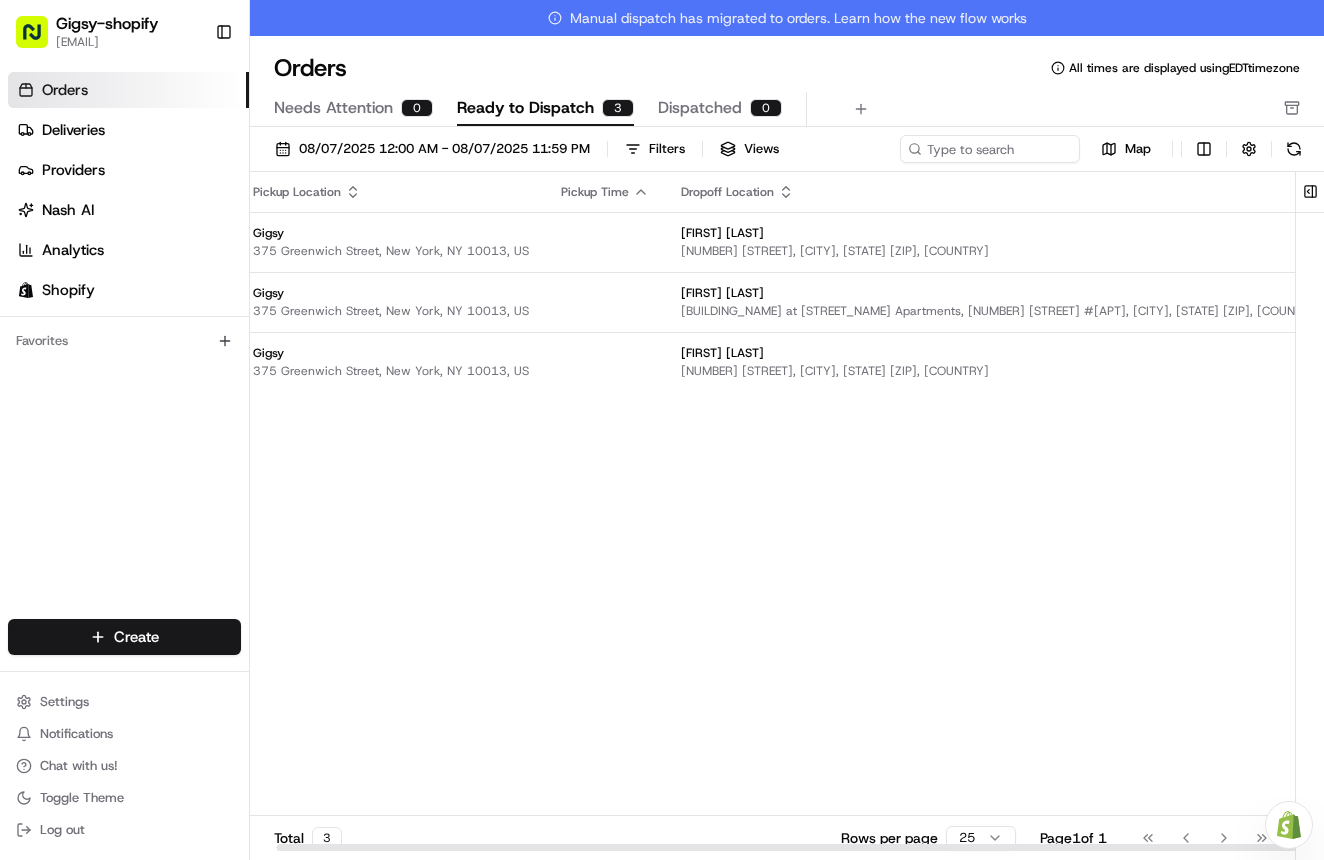 scroll, scrollTop: 0, scrollLeft: 37, axis: horizontal 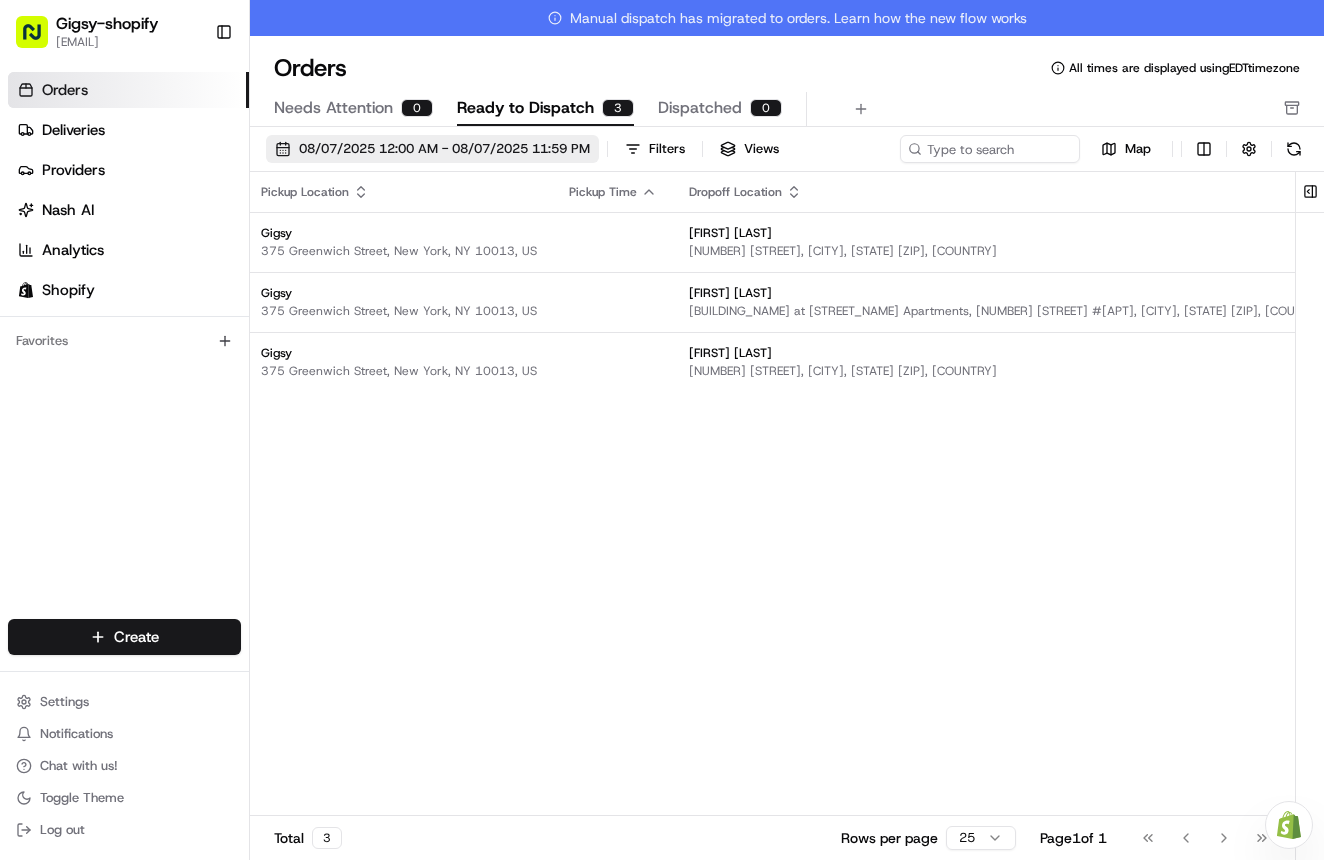 click on "08/07/2025 12:00 AM - 08/07/2025 11:59 PM" at bounding box center (432, 149) 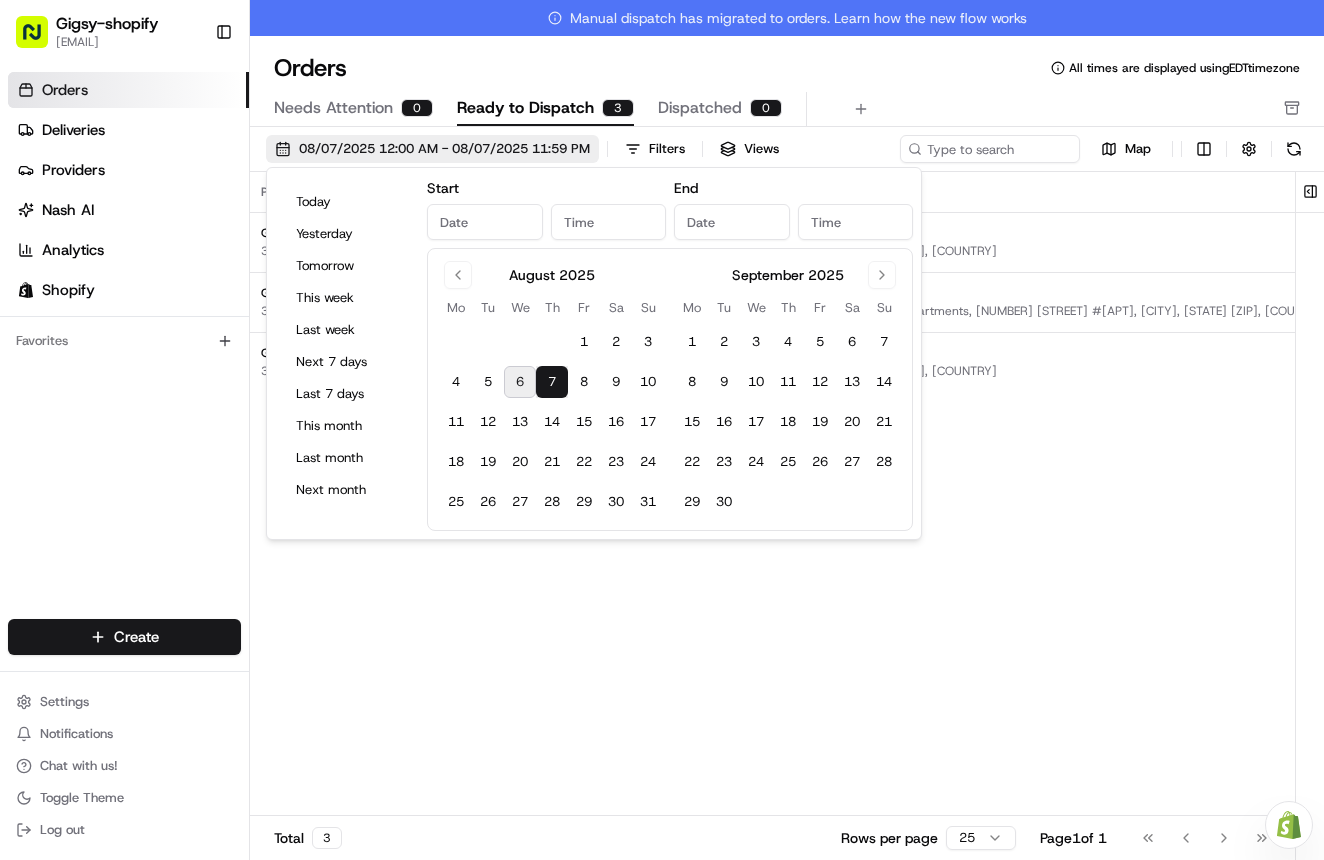 type on "Aug 7, 2025" 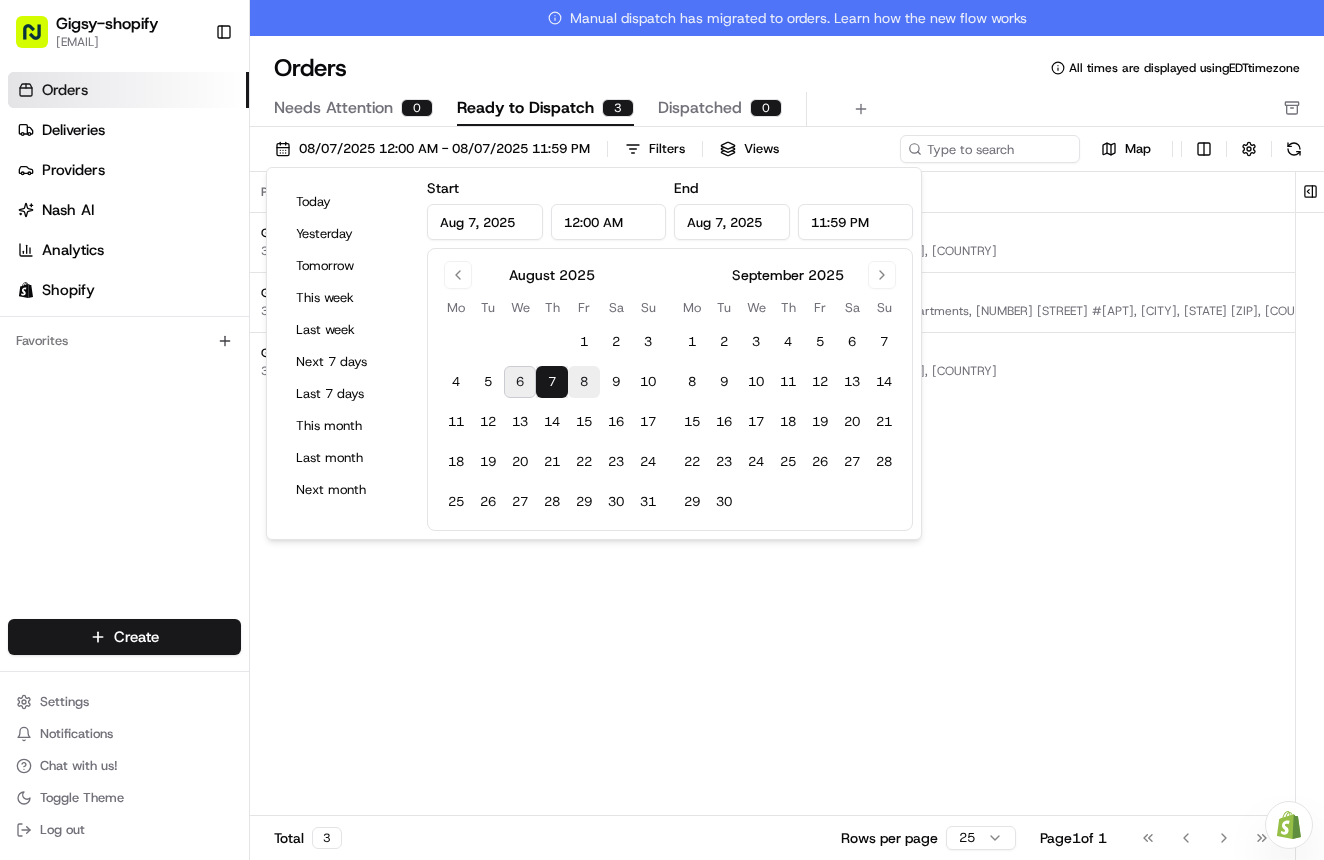 click on "8" at bounding box center (584, 382) 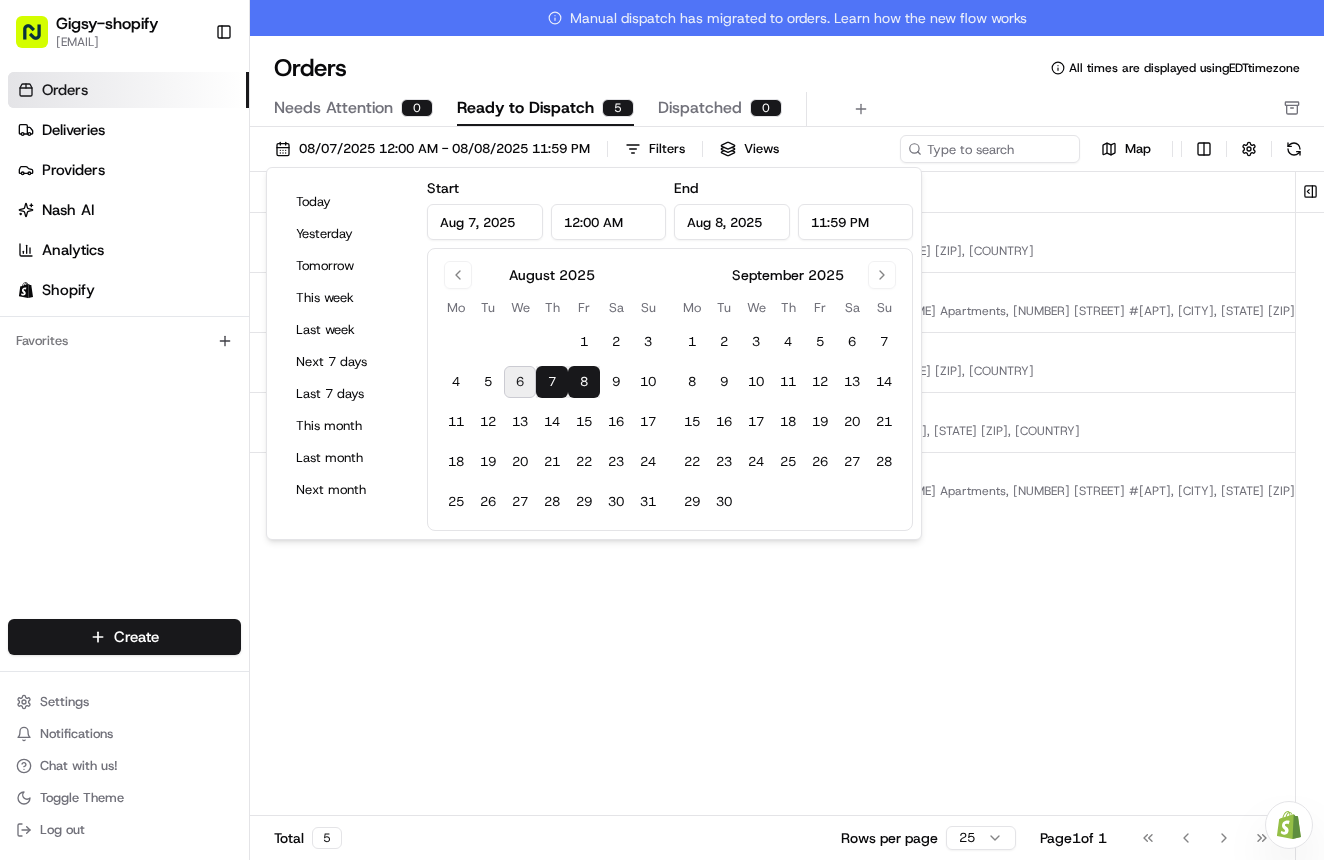 click on "7" at bounding box center (552, 382) 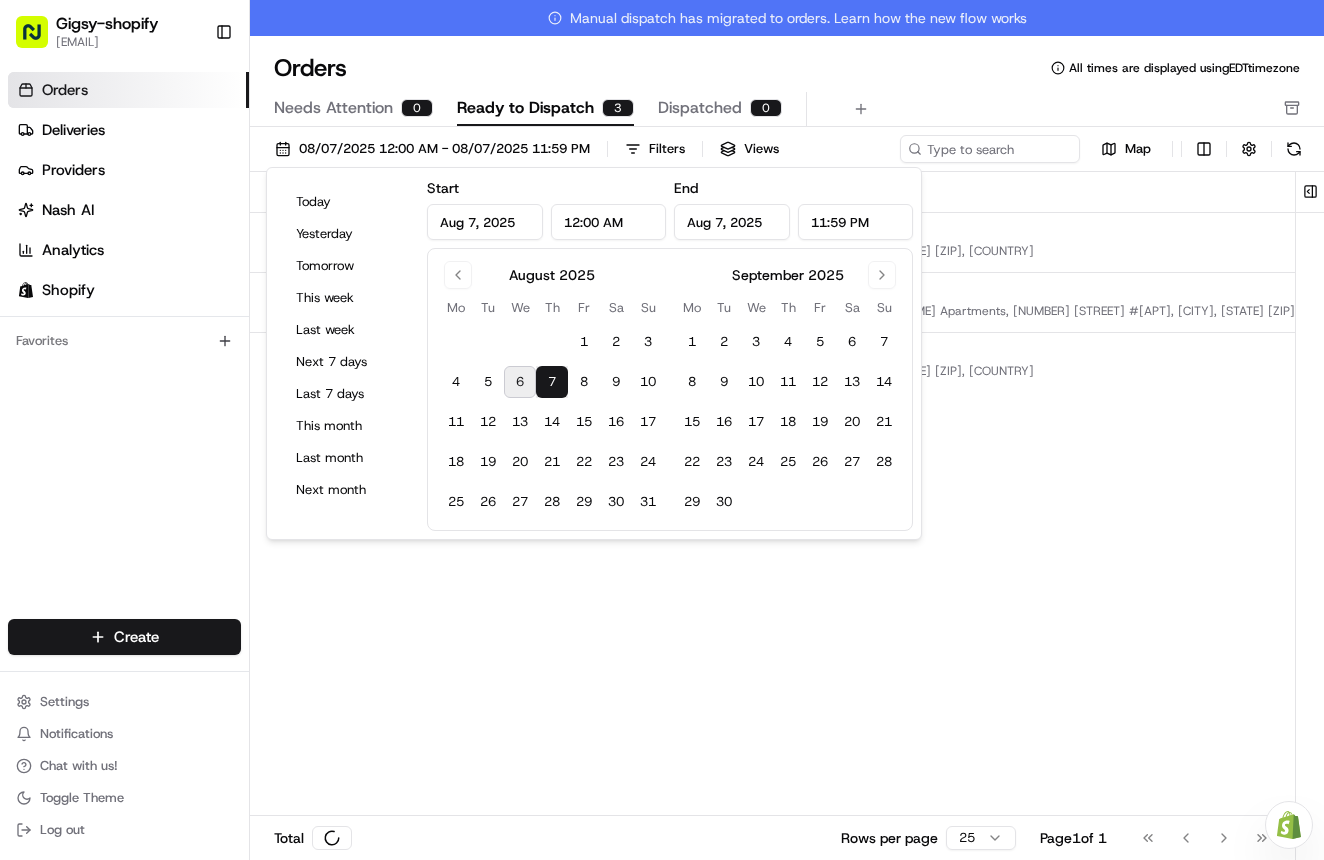 click on "Pickup Location Pickup Time Dropoff Location Dropoff Time Order Value Order Details Delivery Details Provider Actions Gigsy [NUMBER] [STREET], [CITY], [STATE] [ZIP], [COUNTRY] [FIRST] [LAST] [NUMBER] [STREET], [CITY], [STATE] [ZIP], [COUNTRY] 5:00 PM 08/07/2025 $117.00 Tip: $0.00 1   item Description:  Shopify Order #2941 for [FIRST] [LAST] scheduled + 1 Assign Provider Gigsy [NUMBER] [STREET], [CITY], [STATE] [ZIP], [COUNTRY] [FIRST] [LAST] [BUILDING_NAME], [NUMBER] [STREET] #[APT], [CITY], [STATE] [ZIP], [COUNTRY] 5:00 PM 08/07/2025 $88.00 Tip: $0.00 1   item Description:  Shopify Order #2897 for [FIRST] [LAST] scheduled + 1 Assign Provider Gigsy [NUMBER] [STREET], [CITY], [STATE] [ZIP], [COUNTRY] [FIRST] [LAST] [NUMBER] [STREET], [CITY], [STATE] [ZIP], [COUNTRY] 7:00 PM 08/07/2025 $75.00 Tip: $0.00 1   item Description:  Shopify Order #2930 for [FIRST] [LAST] scheduled + 1 Assign Provider" at bounding box center (1258, 512) 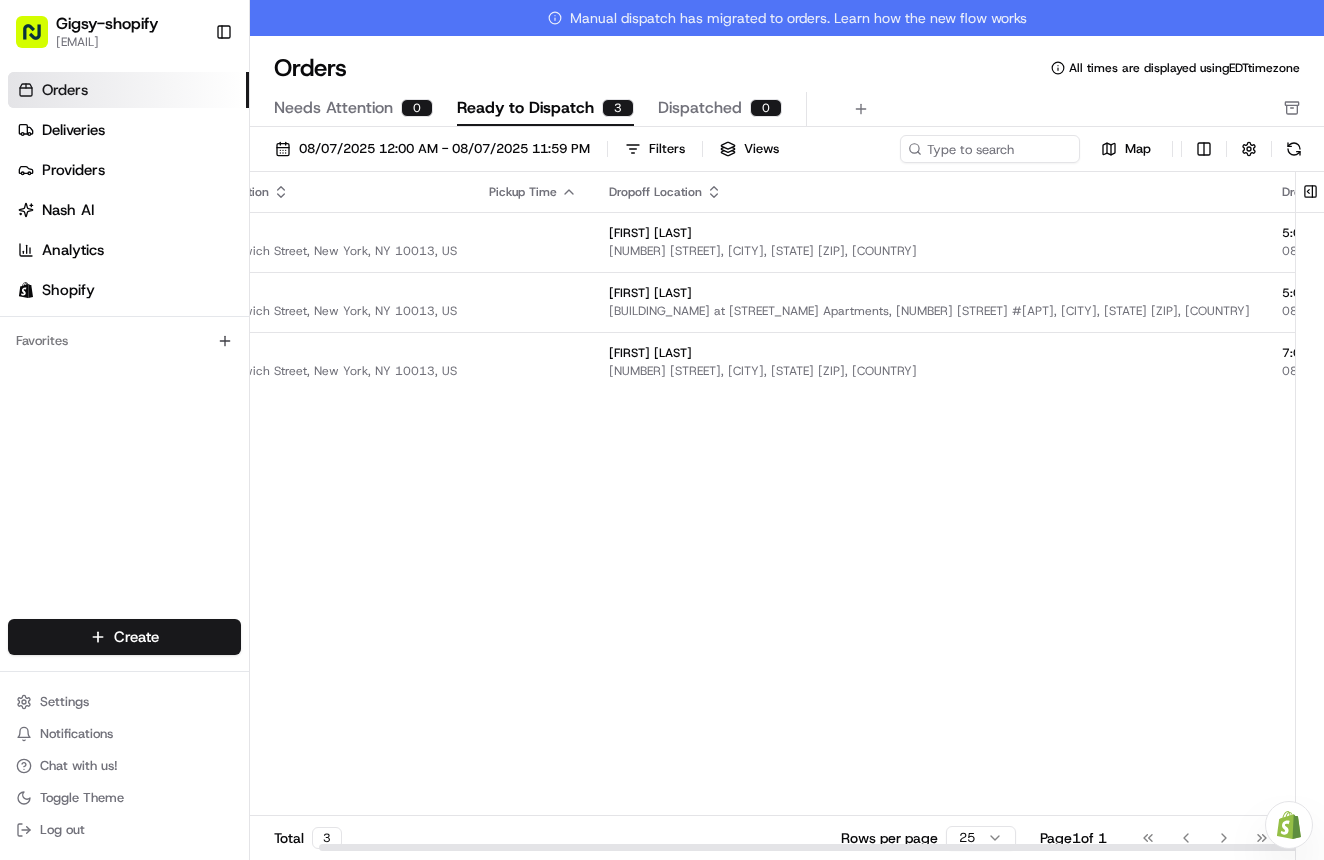 scroll, scrollTop: 0, scrollLeft: 120, axis: horizontal 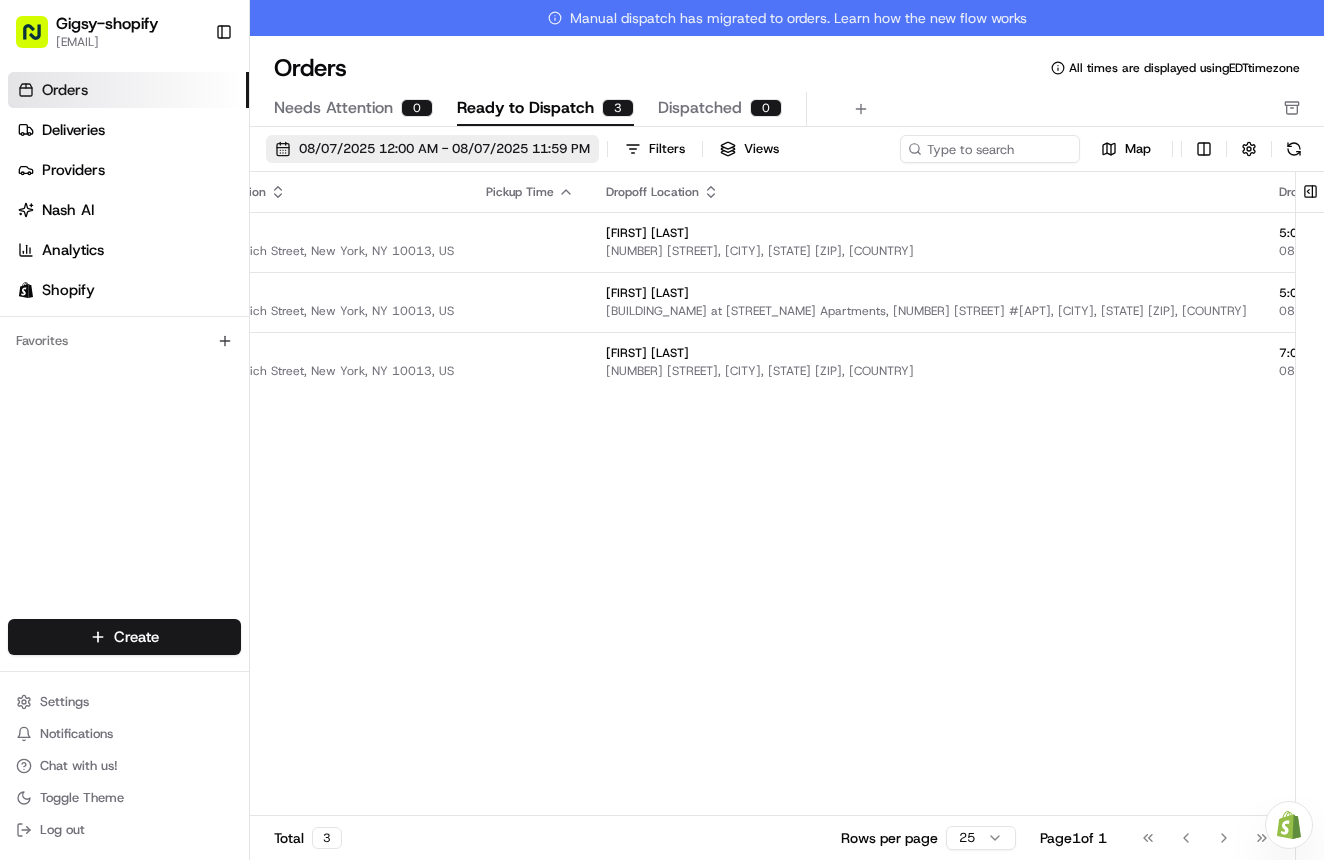 click on "08/07/2025 12:00 AM - 08/07/2025 11:59 PM" at bounding box center (444, 149) 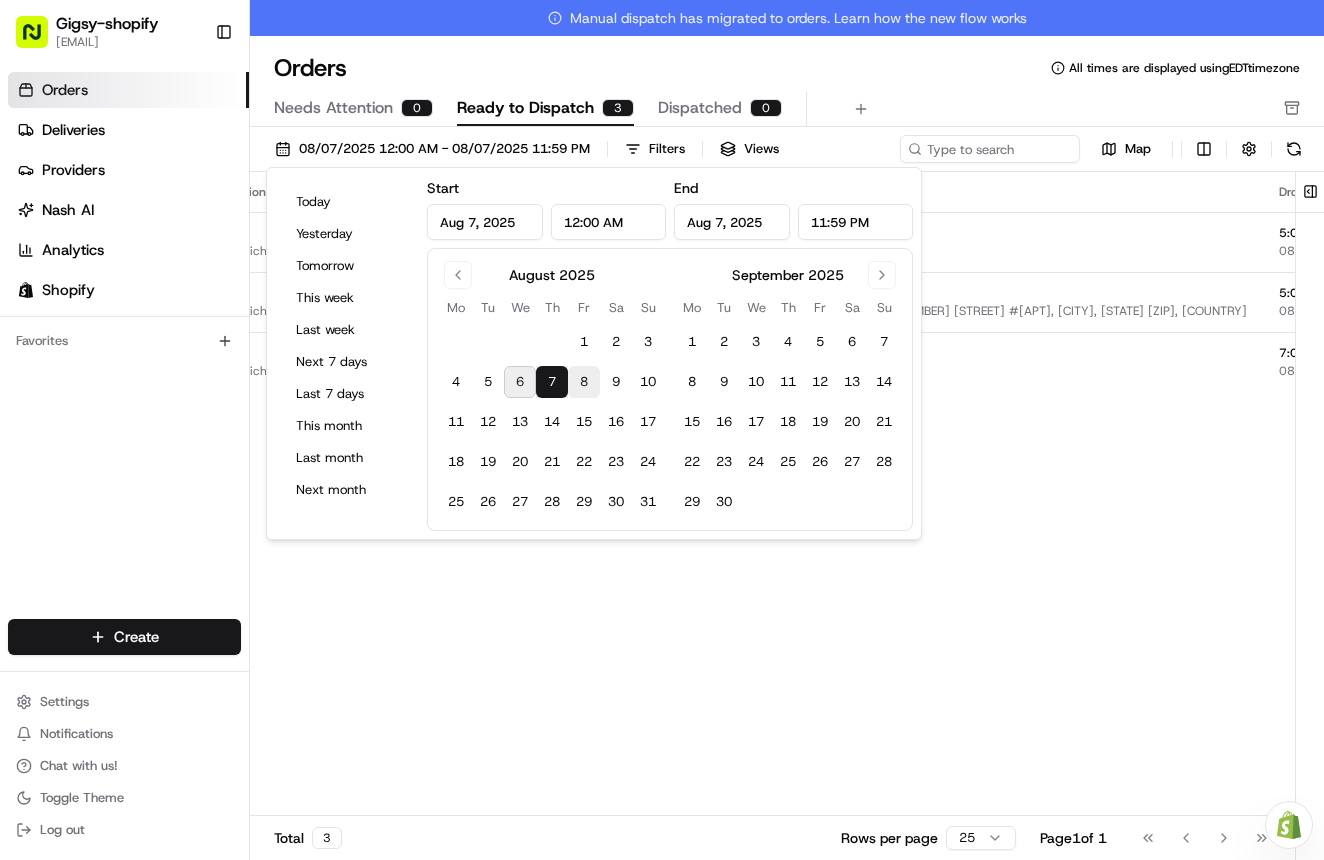 click on "8" at bounding box center (584, 382) 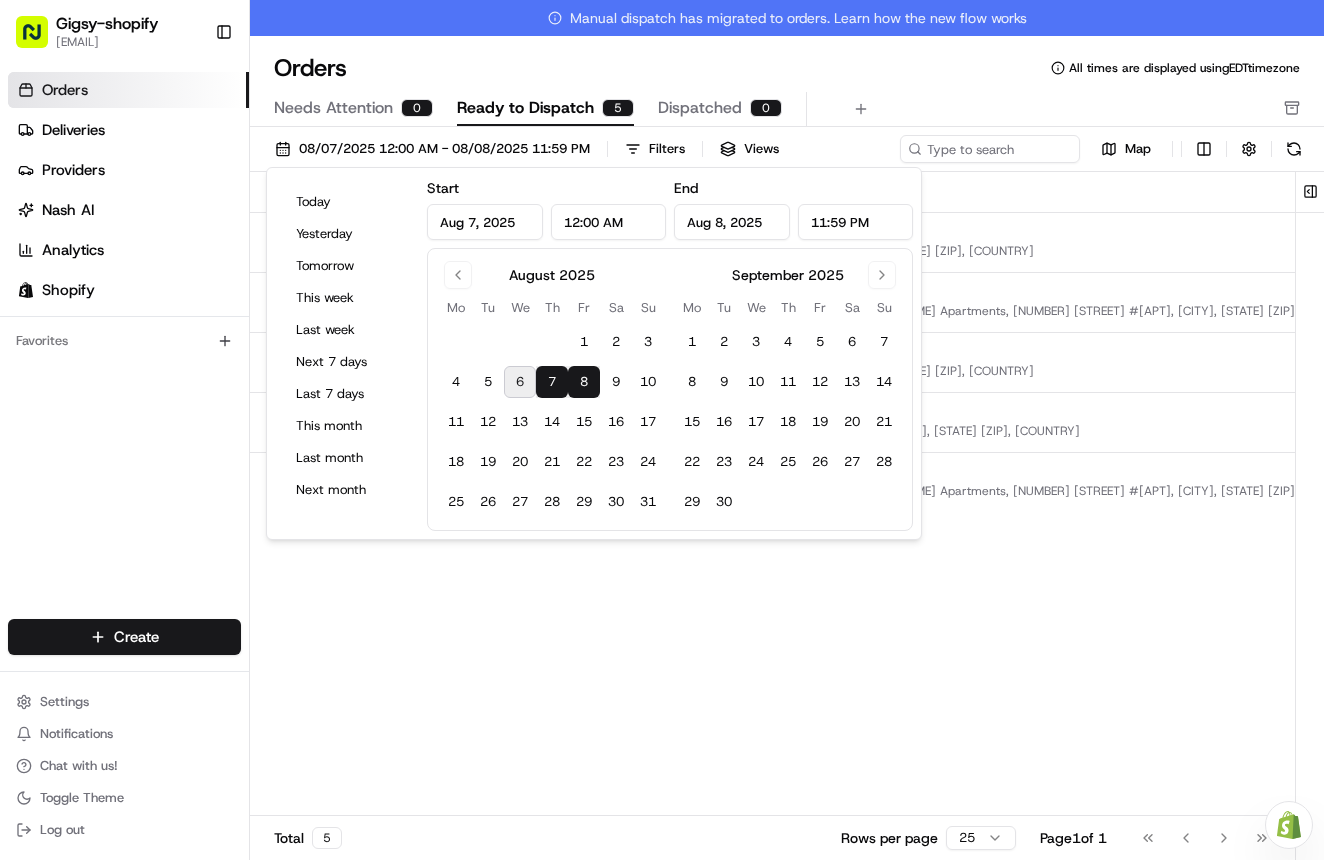 click on "7" at bounding box center [552, 382] 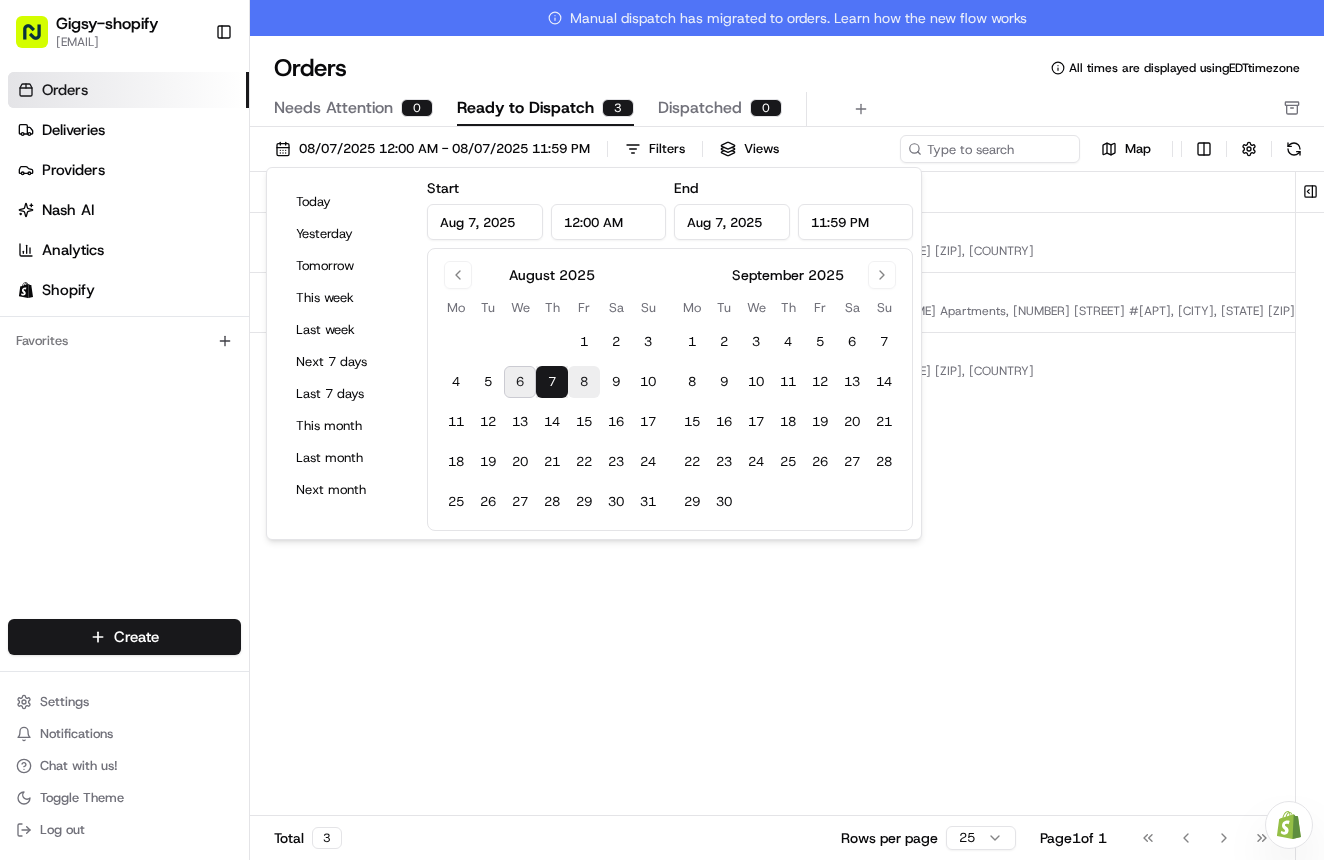 click on "8" at bounding box center (584, 382) 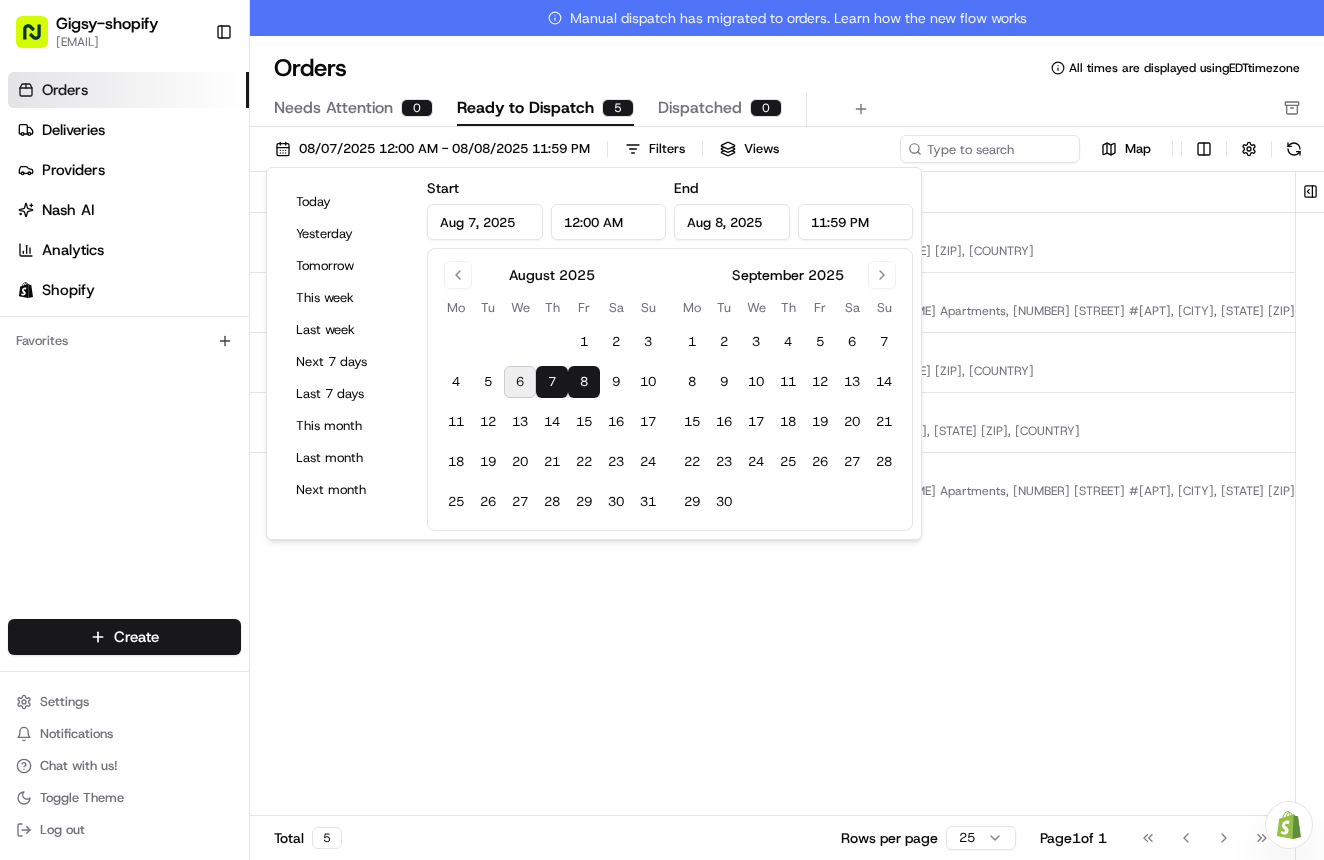 click on "8" at bounding box center (584, 382) 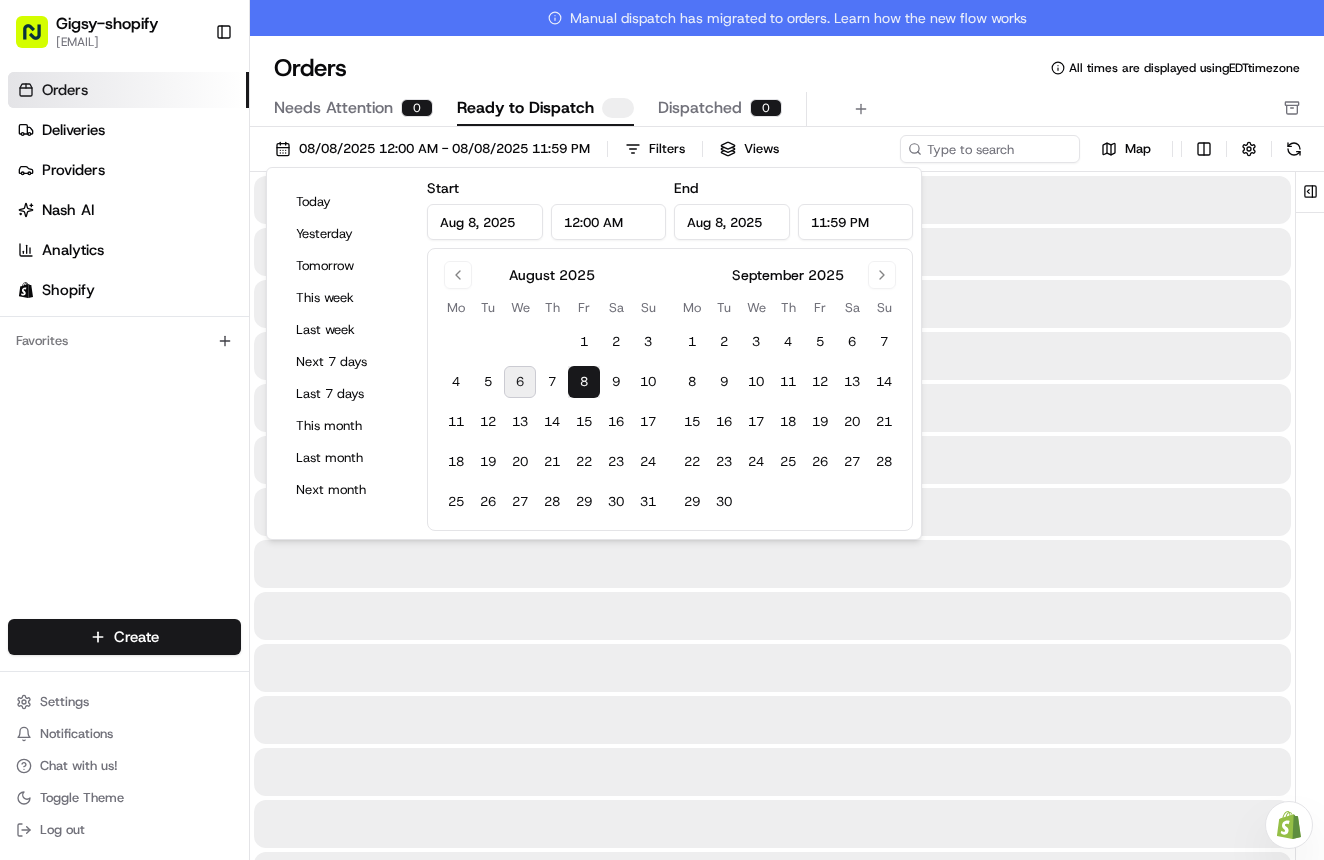 type on "Aug 8, 2025" 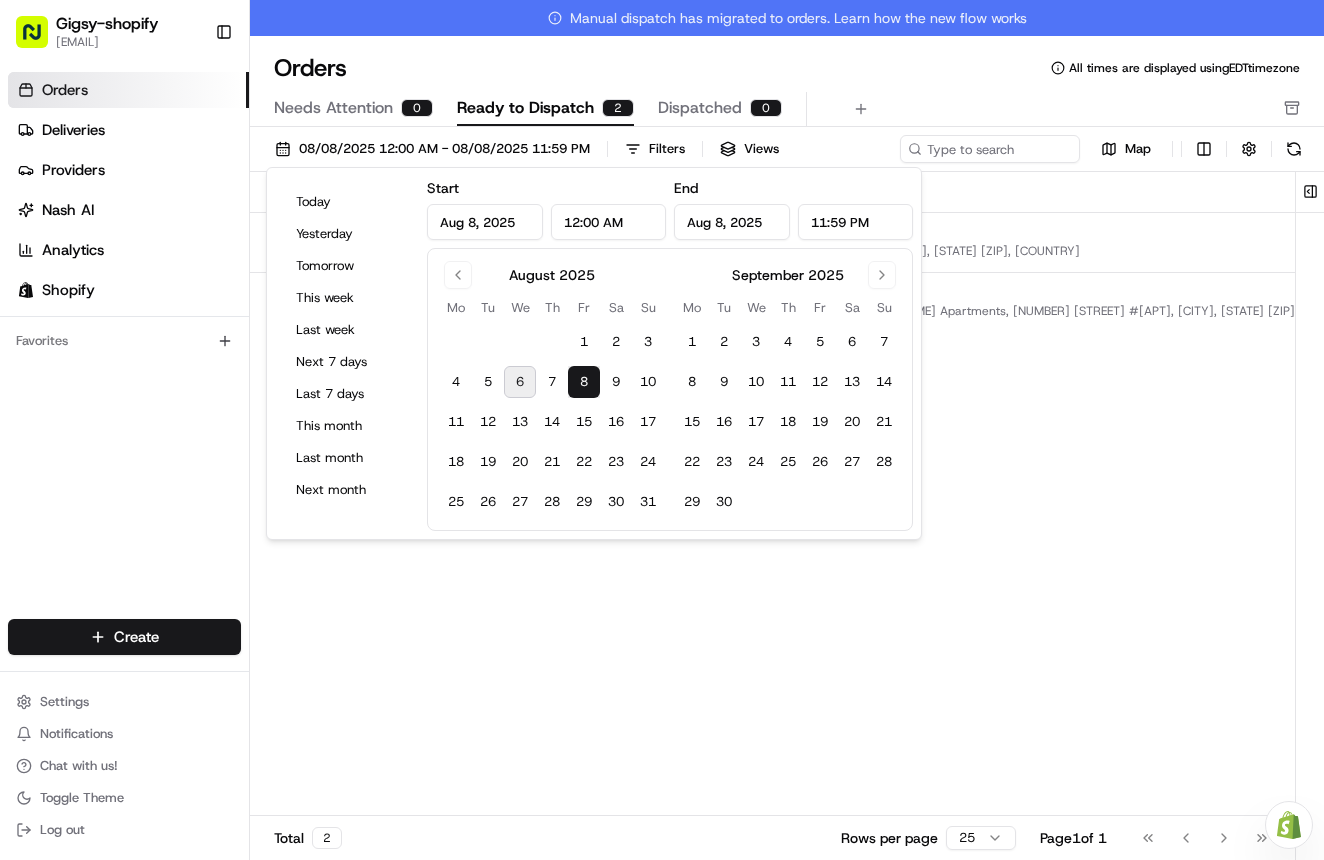 click on "Today Yesterday Tomorrow This week Last week Next 7 days Last 7 days This month Last month Next month Start Aug 8, 2025 12:00 AM End Aug 8, 2025 11:59 PM August 2025 Mo Tu We Th Fr Sa Su 1 2 3 4 5 6 7 8 9 10 11 12 13 14 15 16 17 18 19 20 21 22 23 24 25 26 27 28 29 30 31 September 2025 Mo Tu We Th Fr Sa Su 1 2 3 4 5 6 7 8 9 10 11 12 13 14 15 16 17 18 19 20 21 22 23 24 25 26 27 28 29 30" at bounding box center (594, 353) 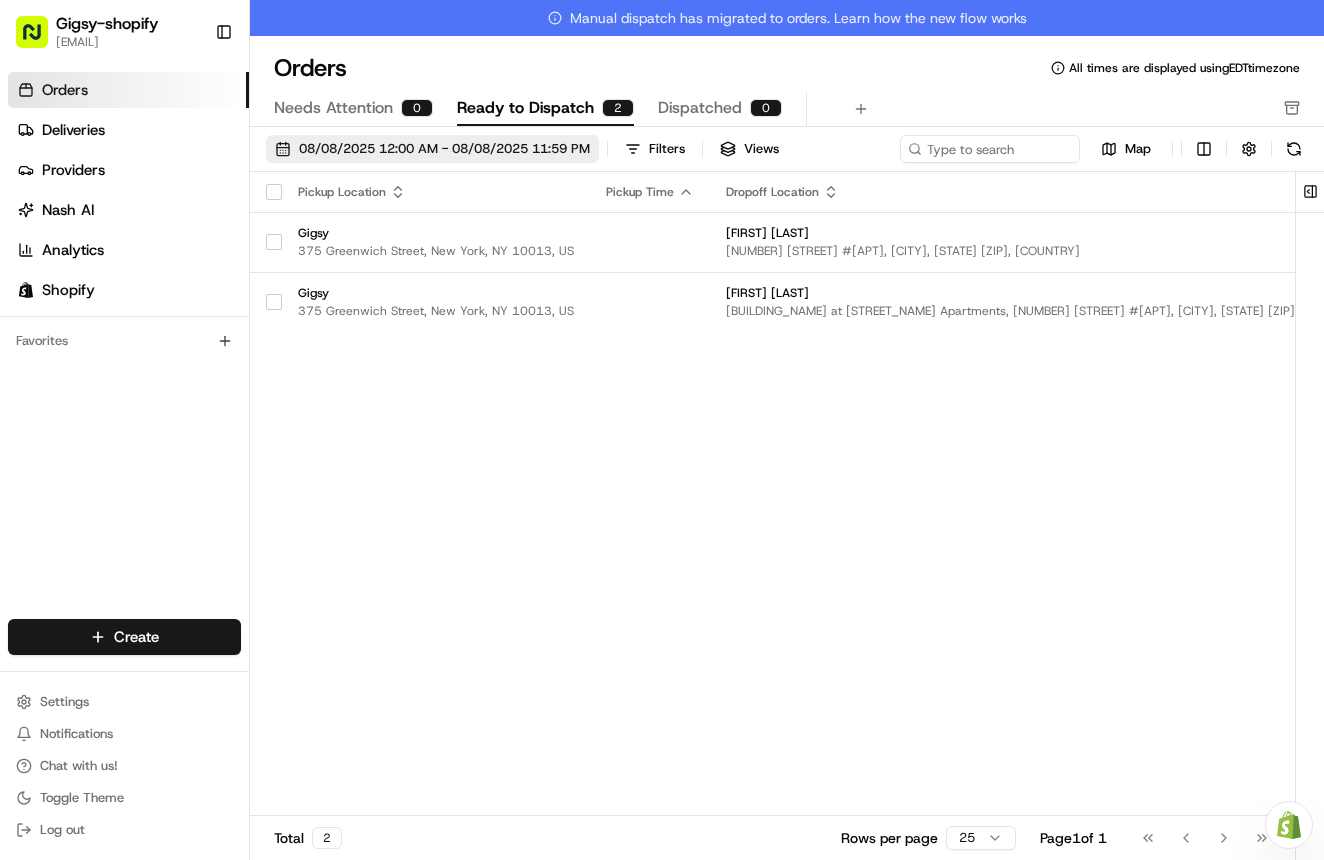 click on "08/08/2025 12:00 AM - 08/08/2025 11:59 PM" at bounding box center (444, 149) 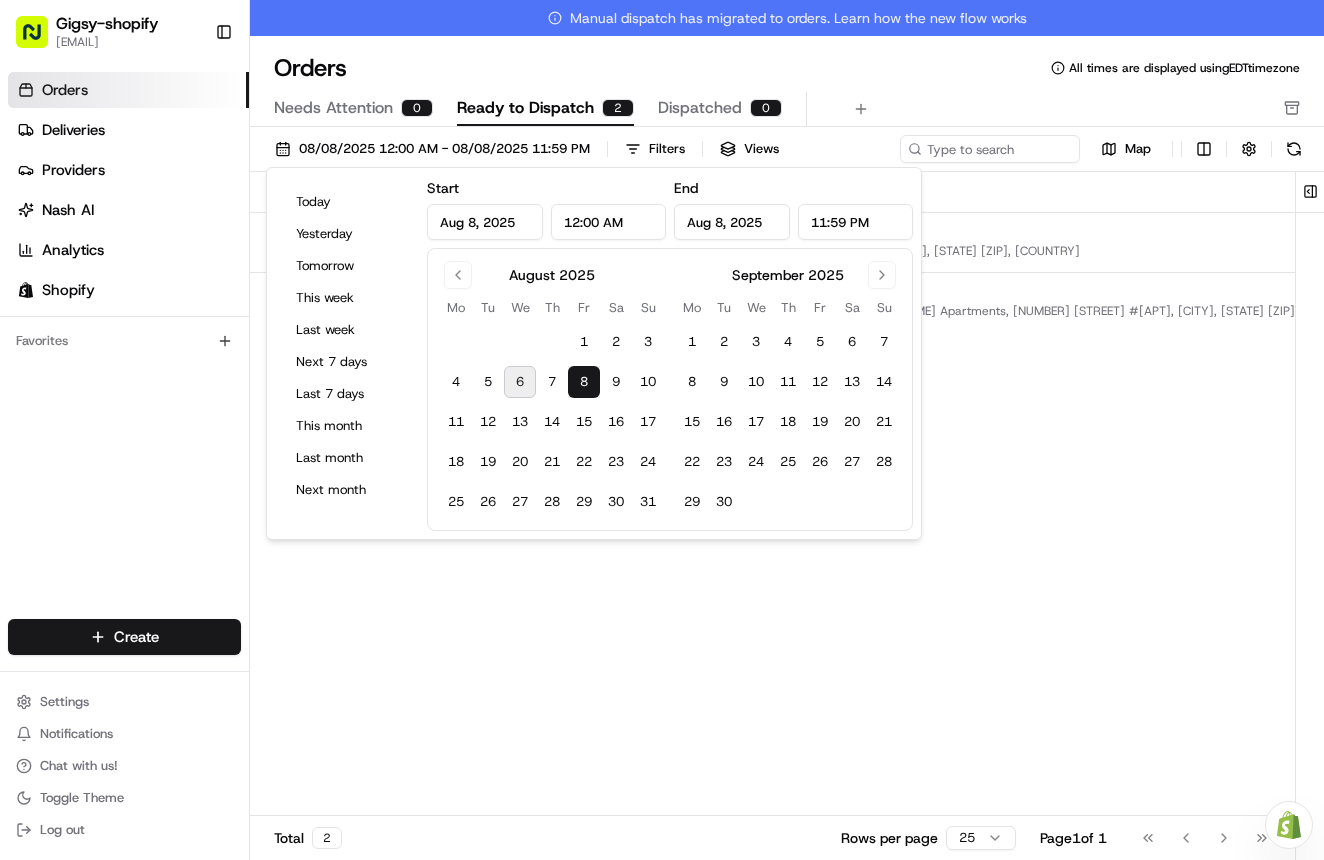 click on "6" at bounding box center [520, 382] 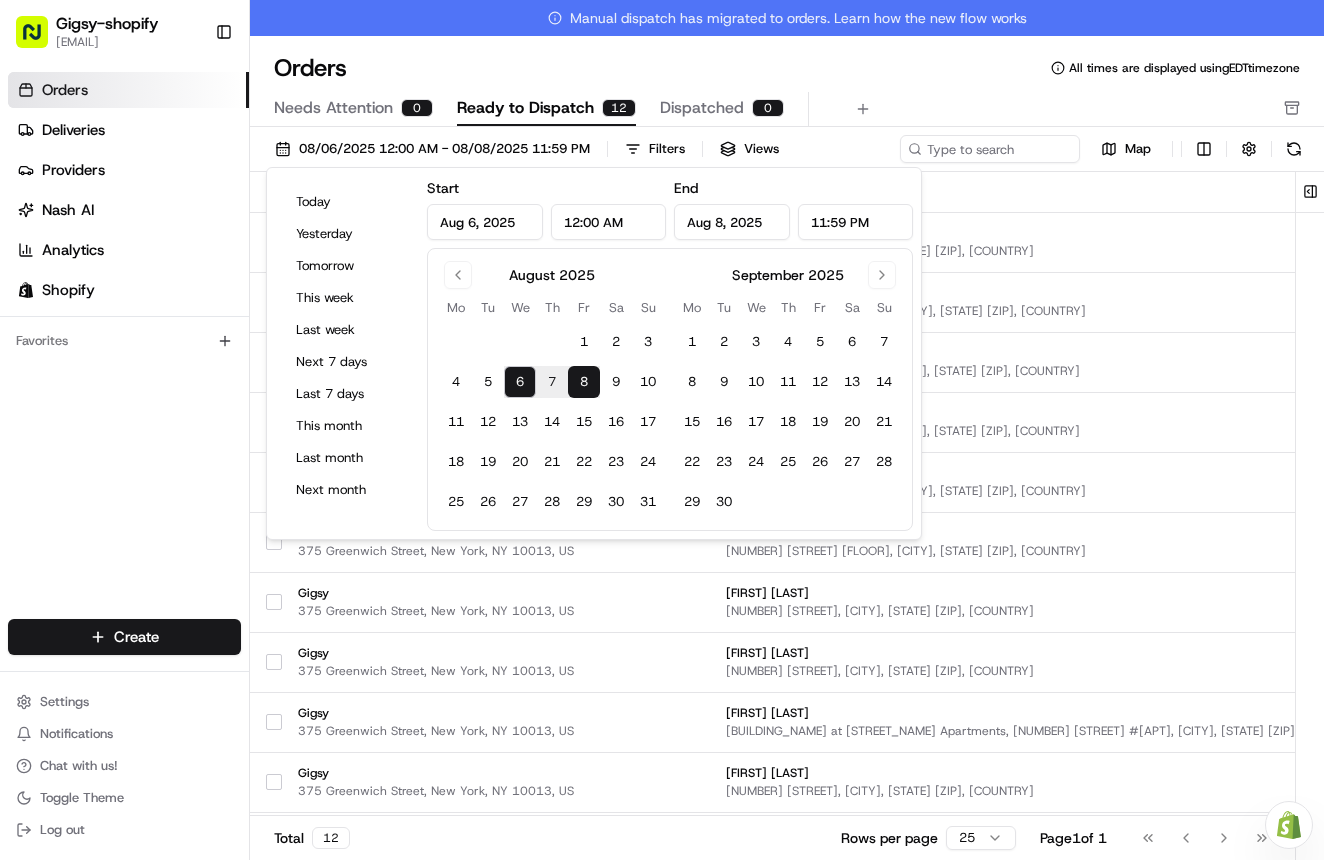 click on "6" at bounding box center [520, 382] 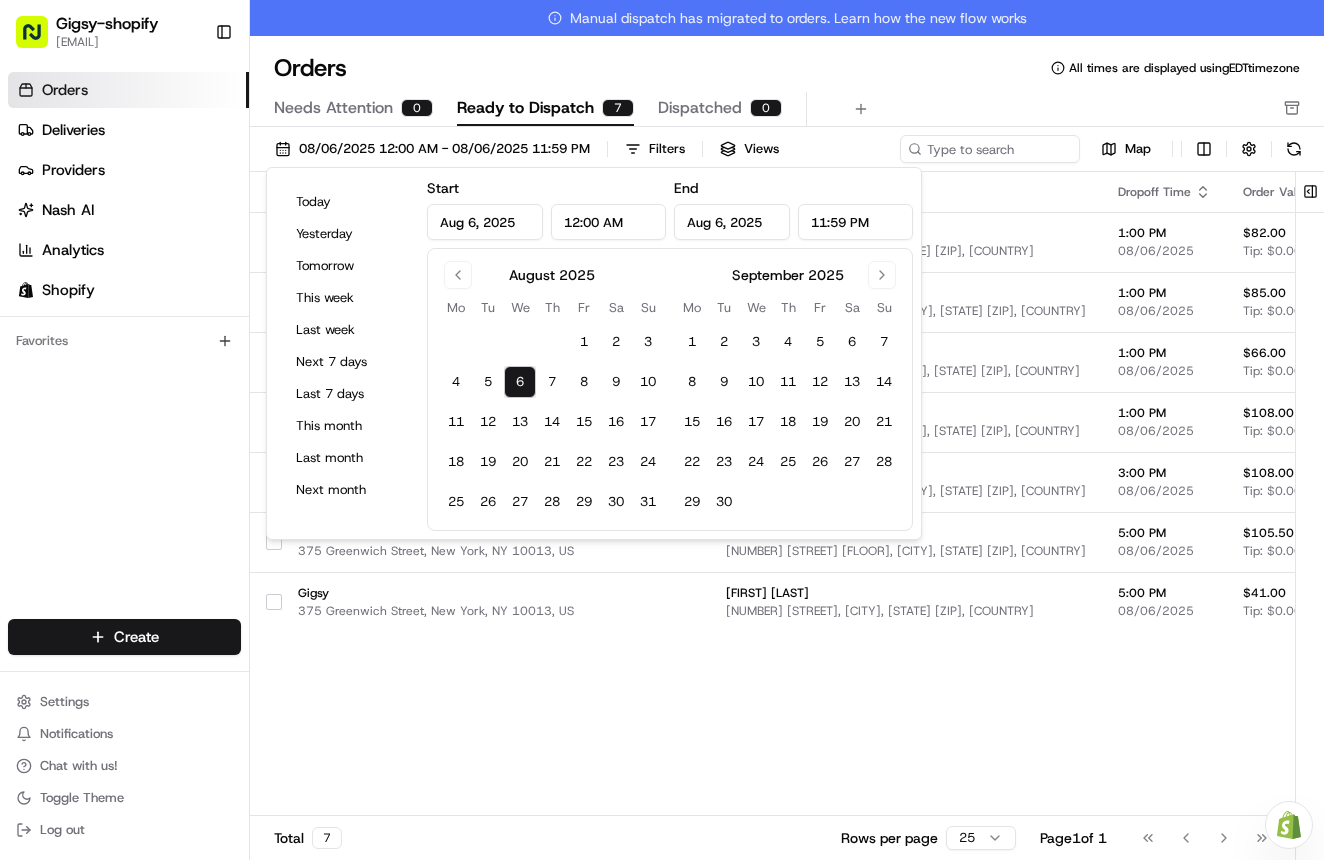 click on "Pickup Location Pickup Time Dropoff Location Dropoff Time Order Value Order Details Delivery Details Provider Actions Gigsy [NUMBER] [STREET], [CITY], [STATE] [ZIP], [COUNTRY] [FIRST] [LAST] [NUMBER] [STREET] [APT], [CITY], [STATE] [ZIP], [COUNTRY] 1:00 PM 08/06/2025 $82.00 Tip: $0.00 1   item Description:  Shopify Order #2968 for [FIRST] [LAST] scheduled + 1 Assign Provider Gigsy [NUMBER] [STREET], [CITY], [STATE] [ZIP], [COUNTRY] [FIRST] [LAST] [NUMBER] [STREET] [FLOOR], [CITY], [STATE] [ZIP], [COUNTRY] 1:00 PM 08/06/2025 $85.00 Tip: $0.00 1   item Description:  Shopify Order #2974 for [FIRST] [LAST] scheduled + 1 Assign Provider Gigsy [NUMBER] [STREET], [CITY], [STATE] [ZIP], [COUNTRY] [FIRST] [LAST] [NUMBER] [STREET] #[APT], [CITY], [STATE] [ZIP], [COUNTRY] 1:00 PM 08/06/2025 $66.00 Tip: $0.00 1   item Description:  Shopify Order #2972 for [FIRST] [LAST] scheduled + 1 Assign Provider Gigsy [NUMBER] [STREET] #[APT], [CITY], [STATE] [ZIP], [COUNTRY] 1:00 PM 08/06/2025 $108.00 Tip: $0.00 1   item Description:  scheduled + 1" at bounding box center [1117, 512] 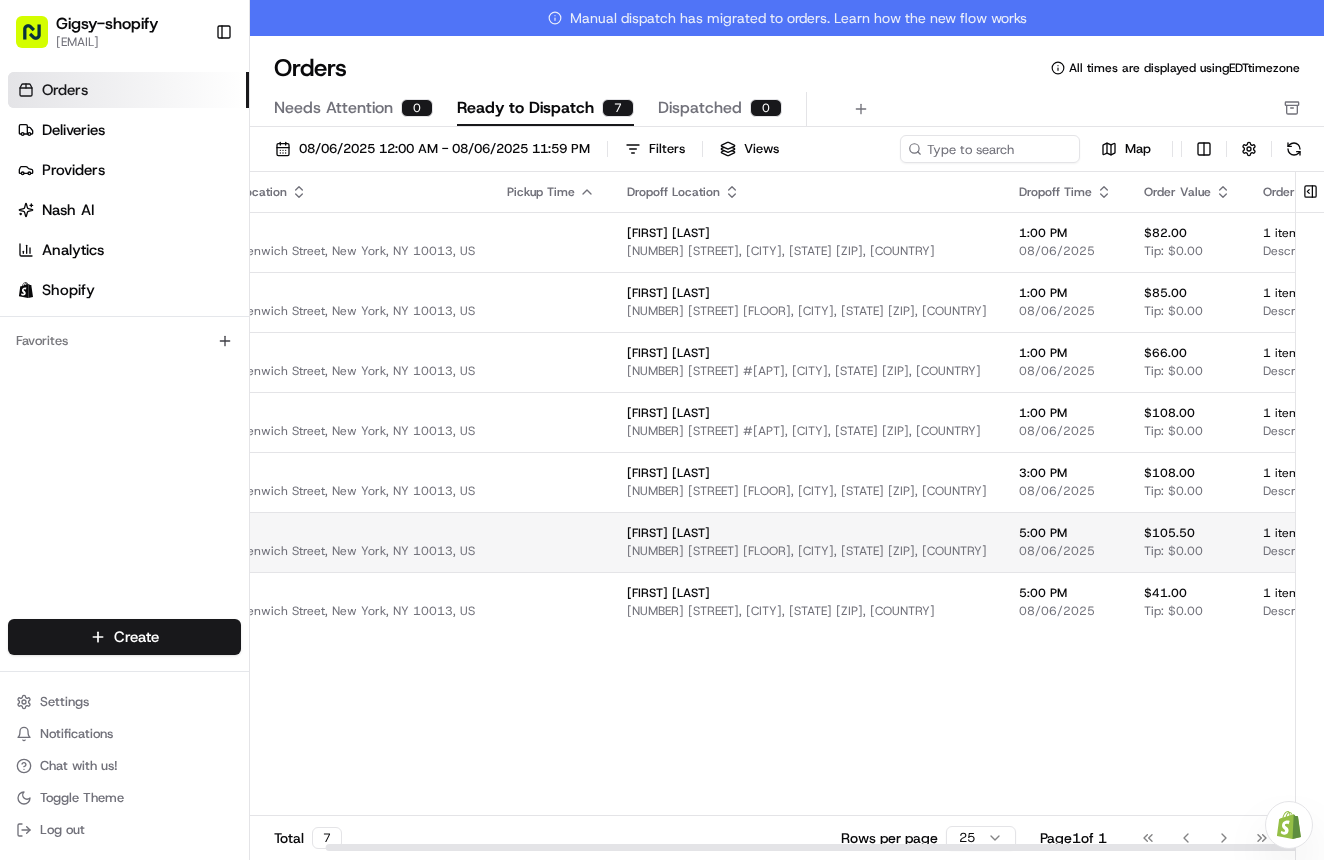 scroll, scrollTop: 0, scrollLeft: 118, axis: horizontal 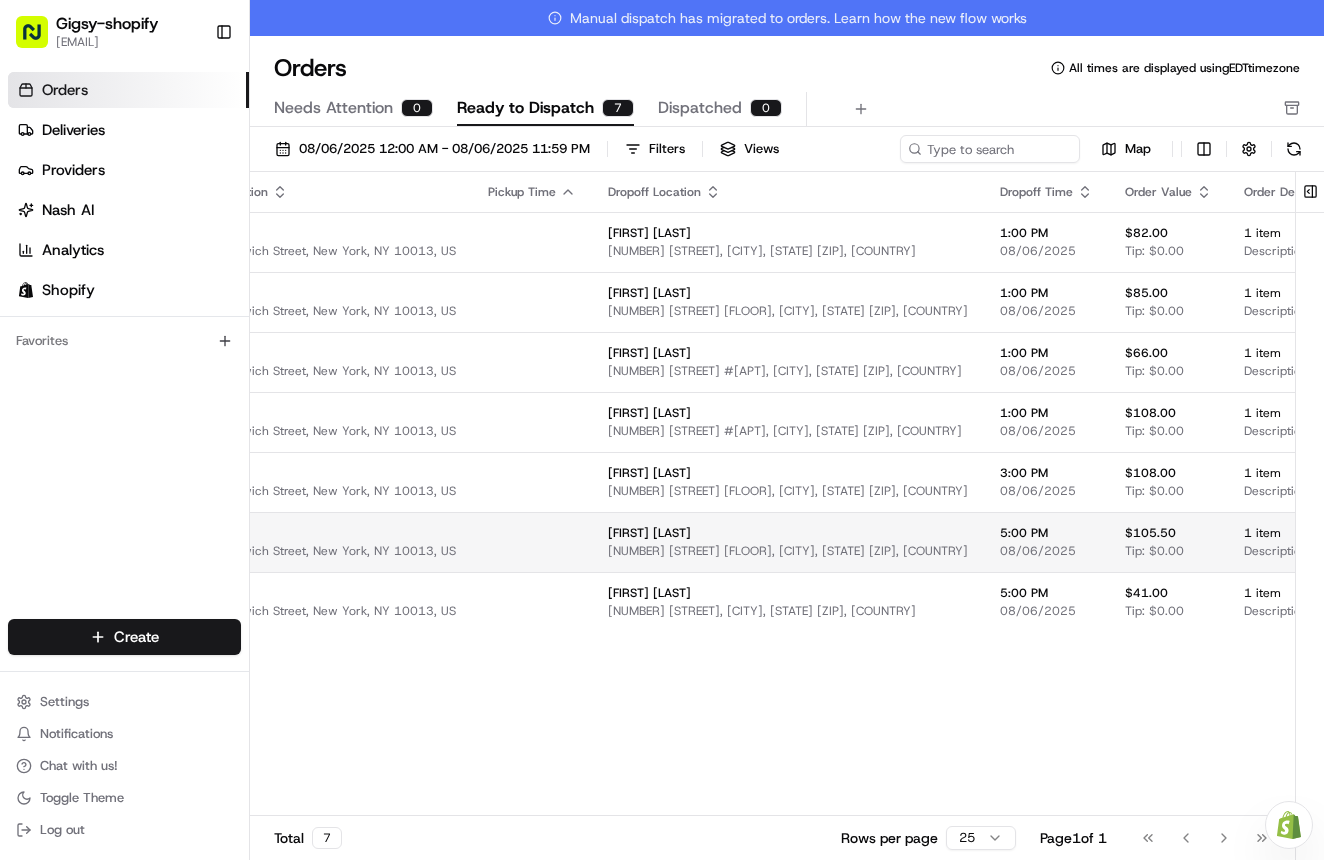 click on "[FIRST] [LAST] [NUMBER] [STREET] [FLOOR], [CITY], [STATE] [ZIP], [COUNTRY]" at bounding box center (788, 542) 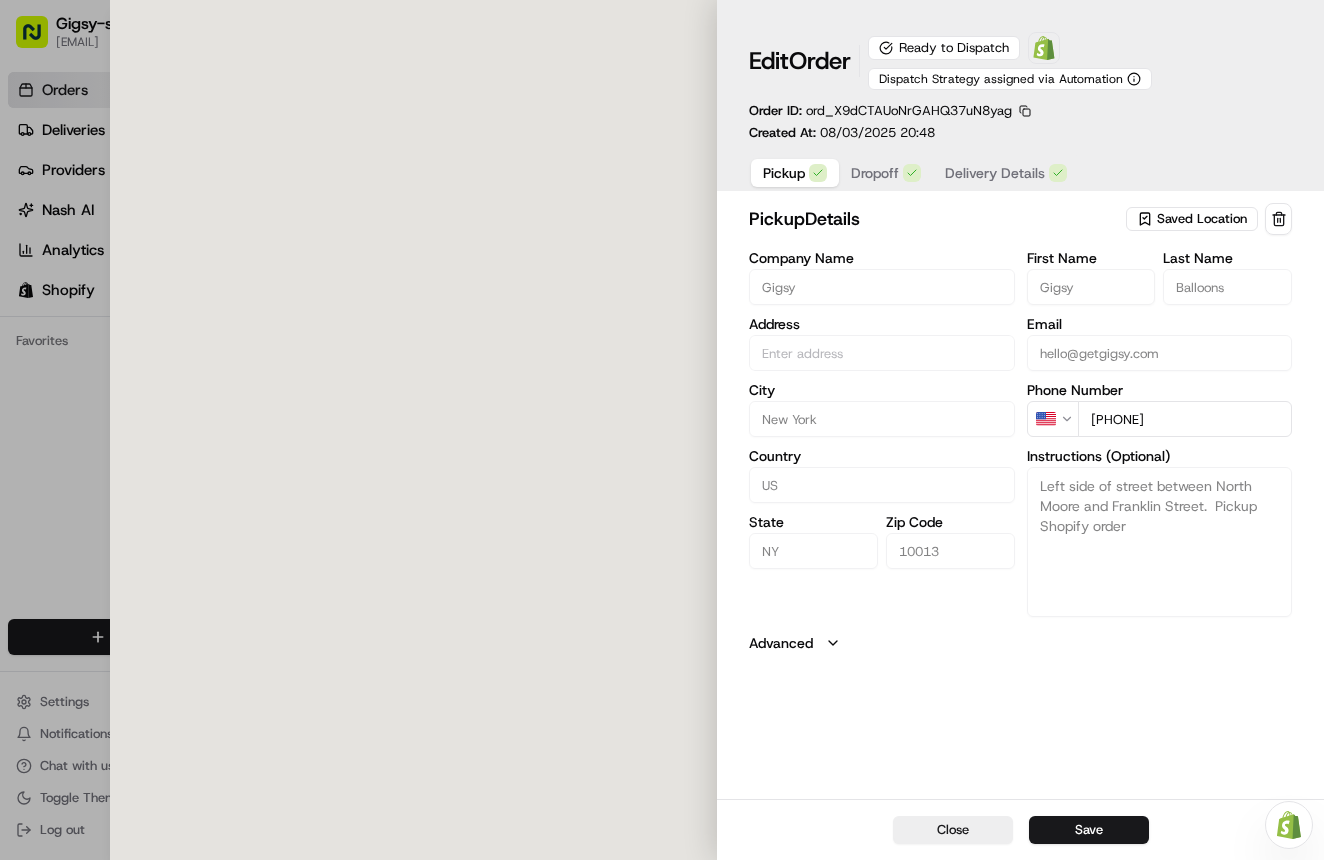 type on "375 Greenwich Street, New York, NY 10013, US" 